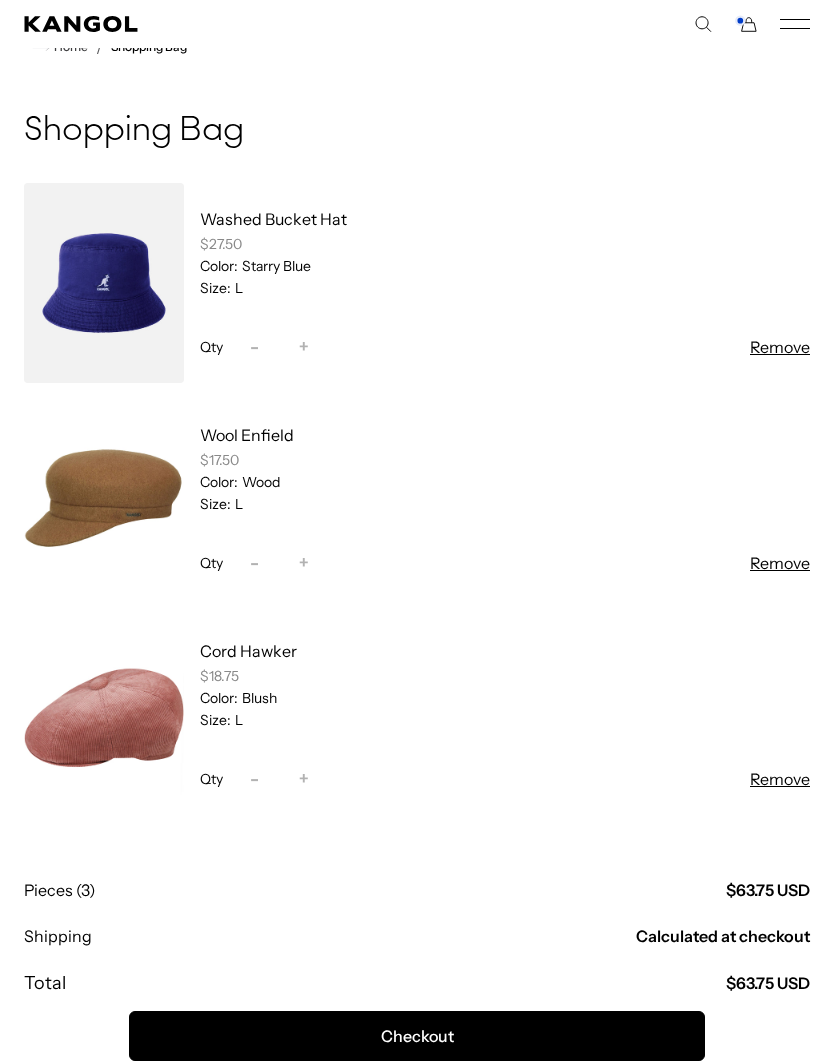 scroll, scrollTop: 80, scrollLeft: 0, axis: vertical 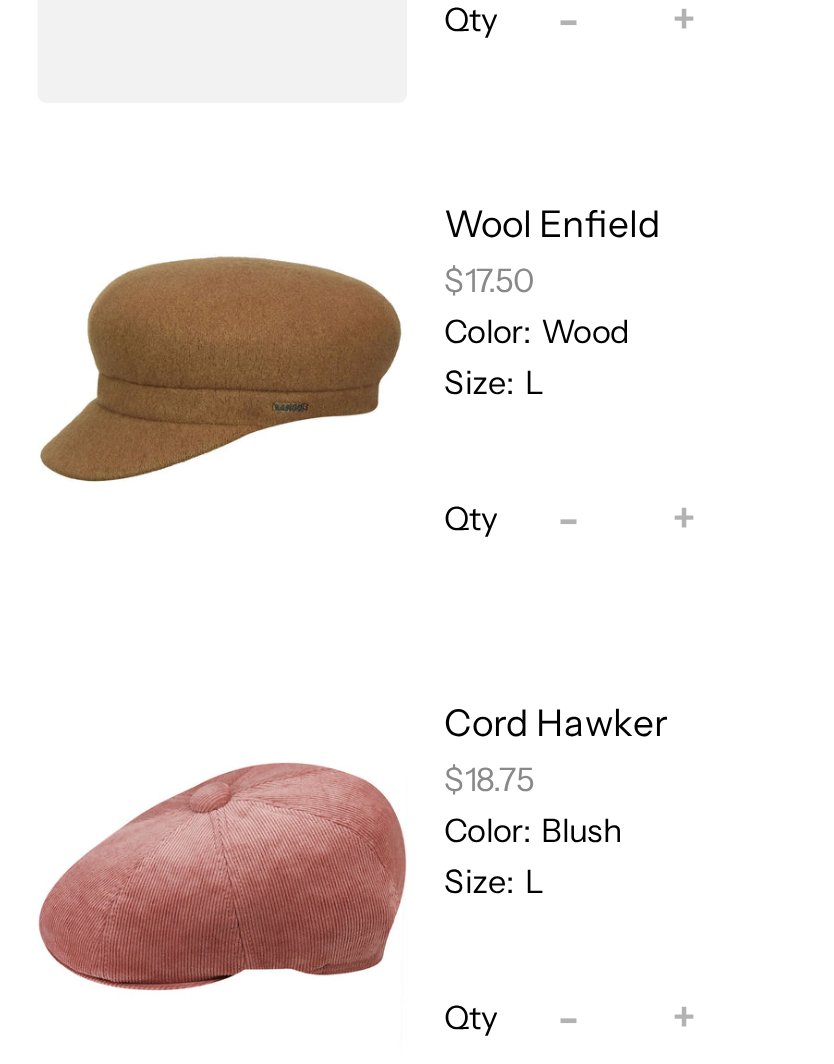 click on "Shopping Bag
Washed Bucket Hat
$27.50
Color:
Starry Blue
Size:
L
Qty
Decrease quantity for Washed Bucket Hat
-
*
Increase quantity for Washed Bucket Hat
+
Remove
Wool Enfield
$17.50
Color:
Wood
Size:" at bounding box center [417, 669] 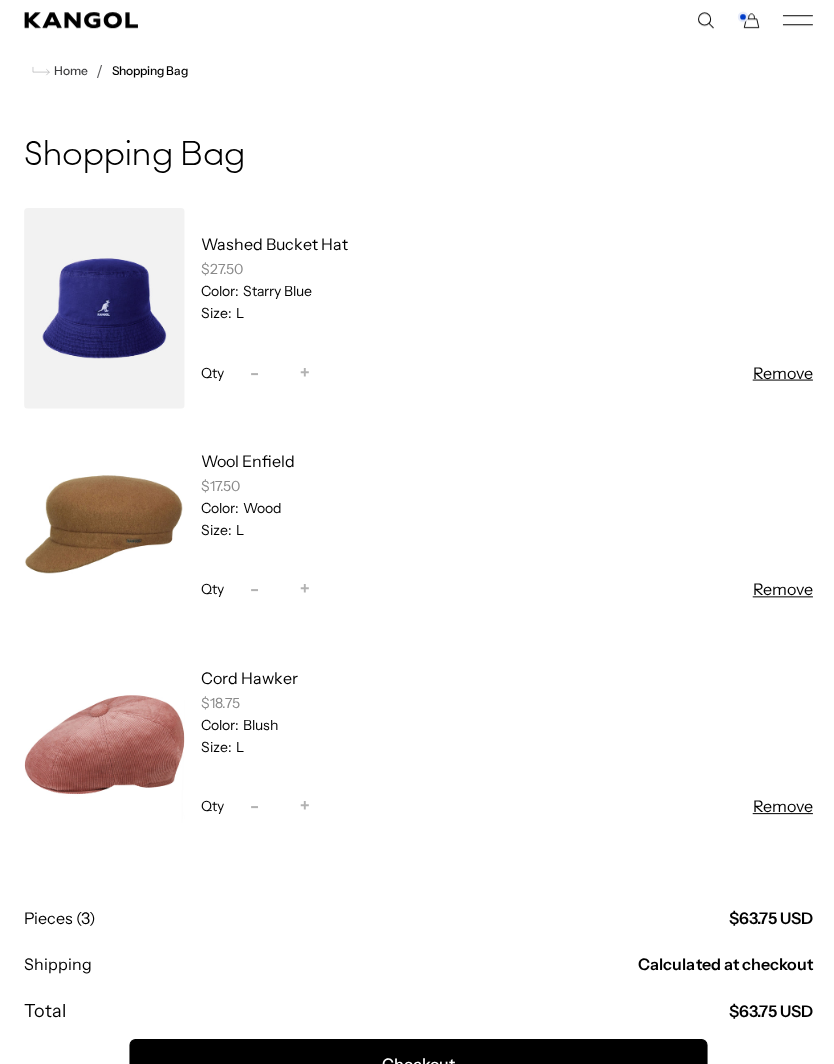scroll, scrollTop: 0, scrollLeft: 0, axis: both 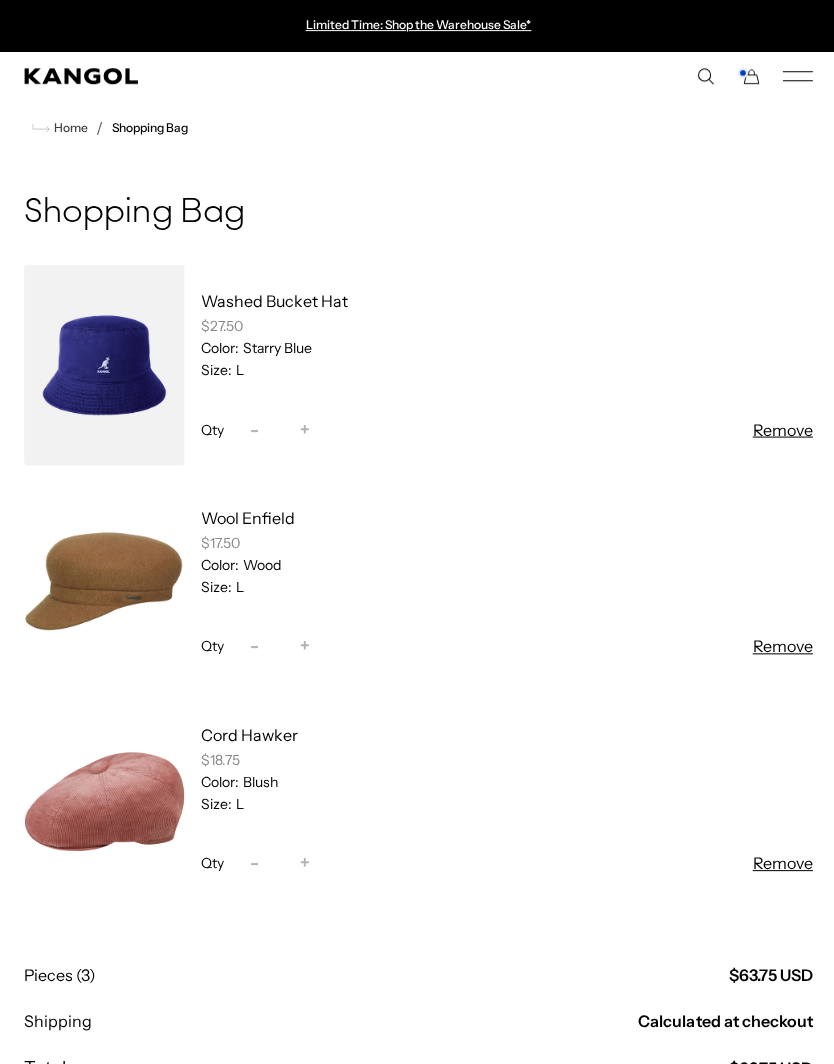 click on "Limited Time: Shop the Warehouse Sale*" at bounding box center (417, 24) 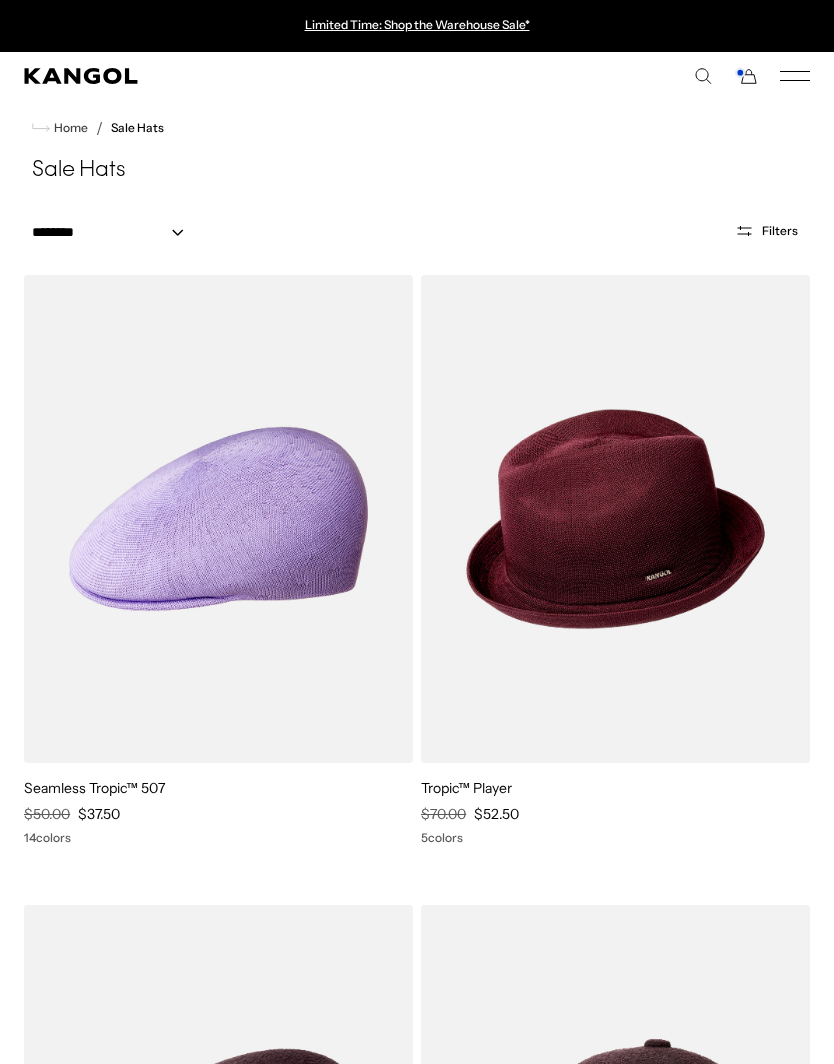 scroll, scrollTop: 0, scrollLeft: 0, axis: both 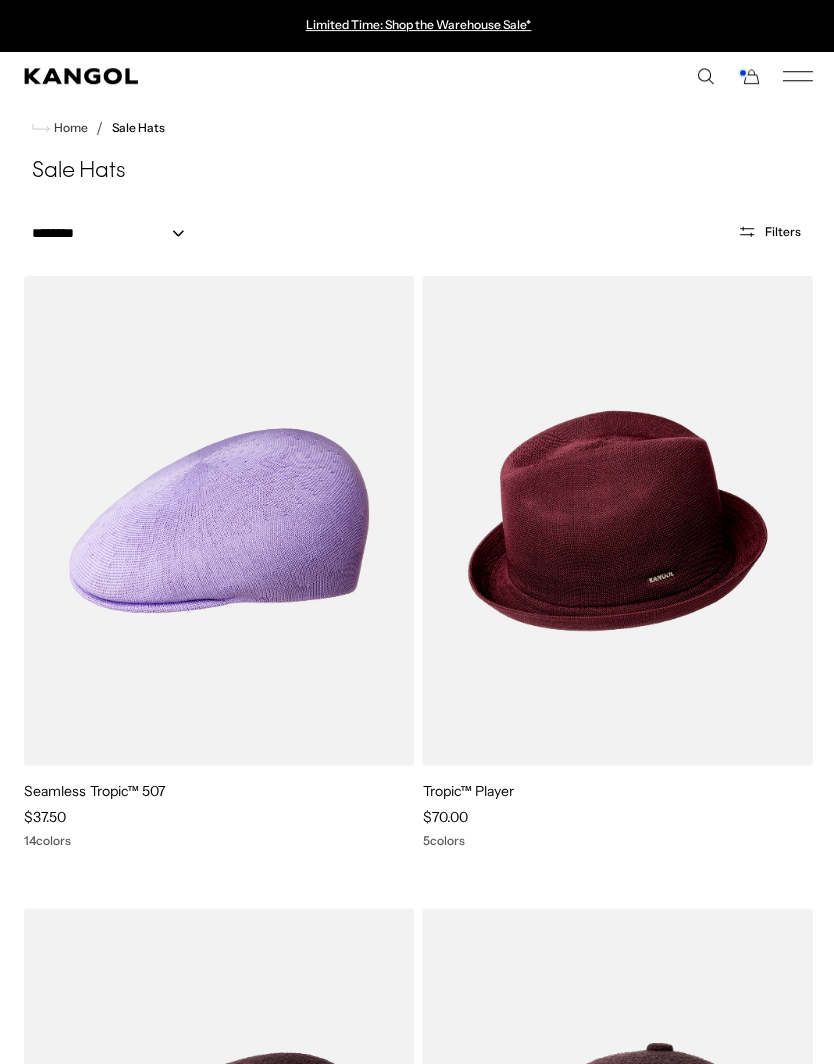 click on "Filters" at bounding box center [780, 231] 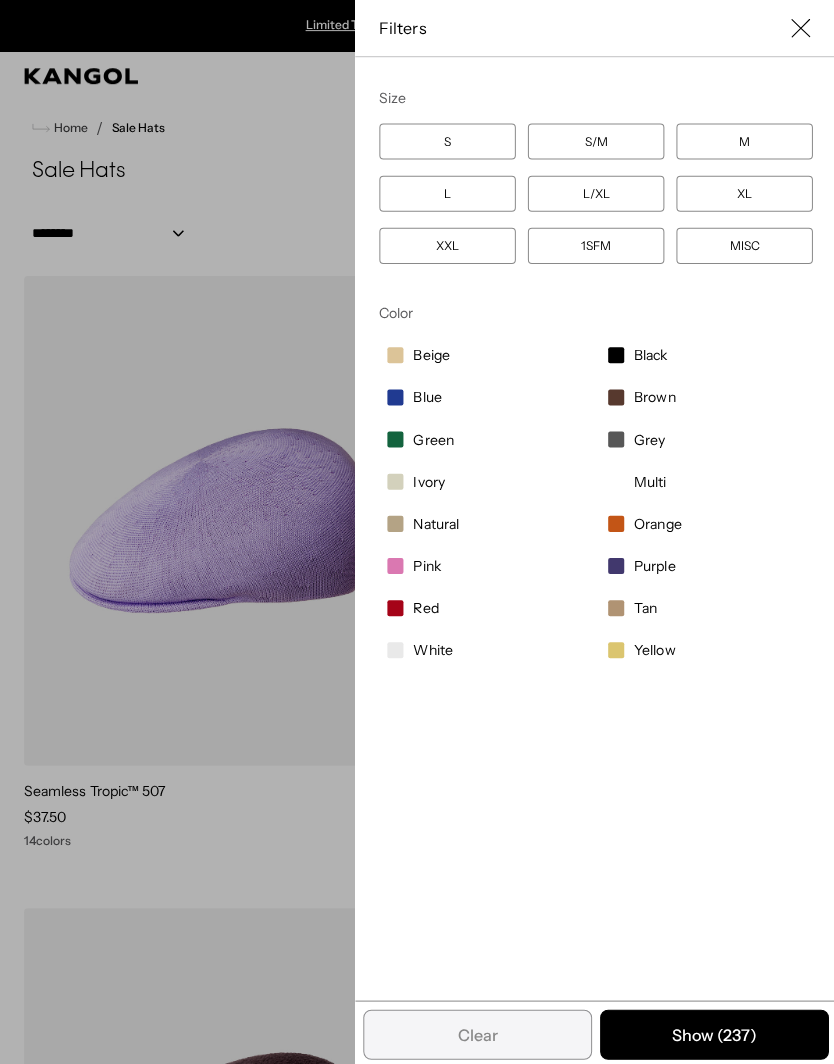 click on "L" at bounding box center [446, 193] 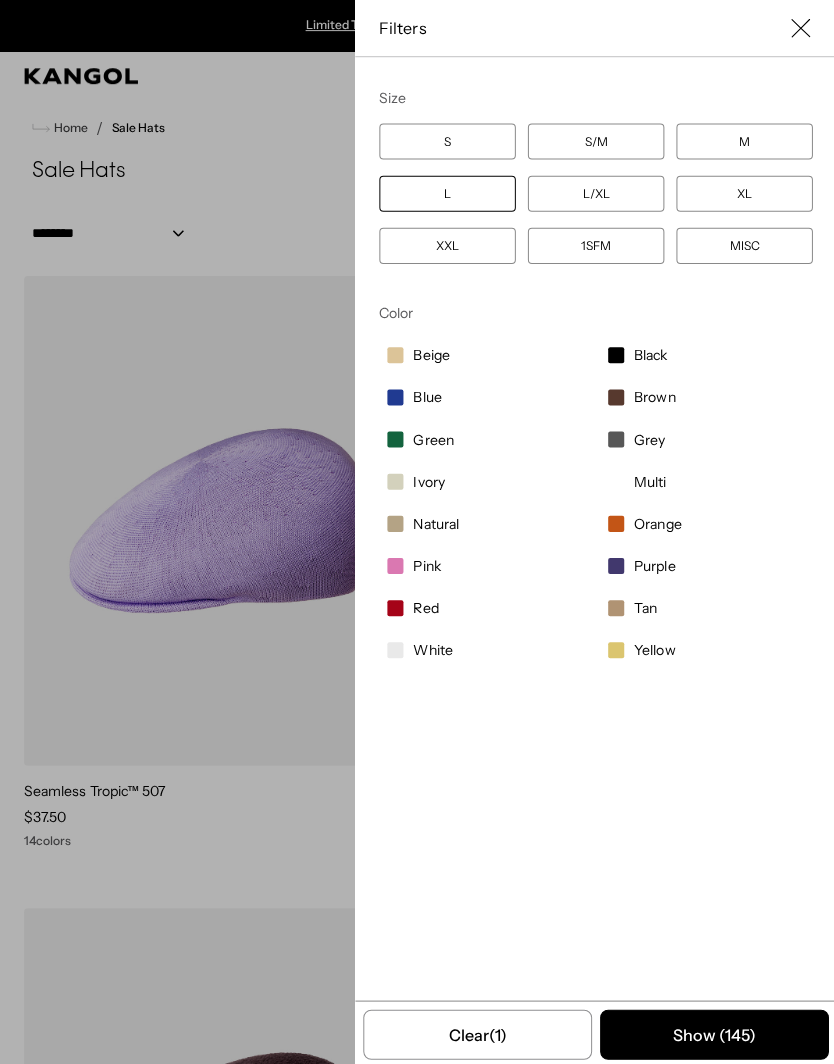 click on "Show ( 145 )" at bounding box center (712, 1031) 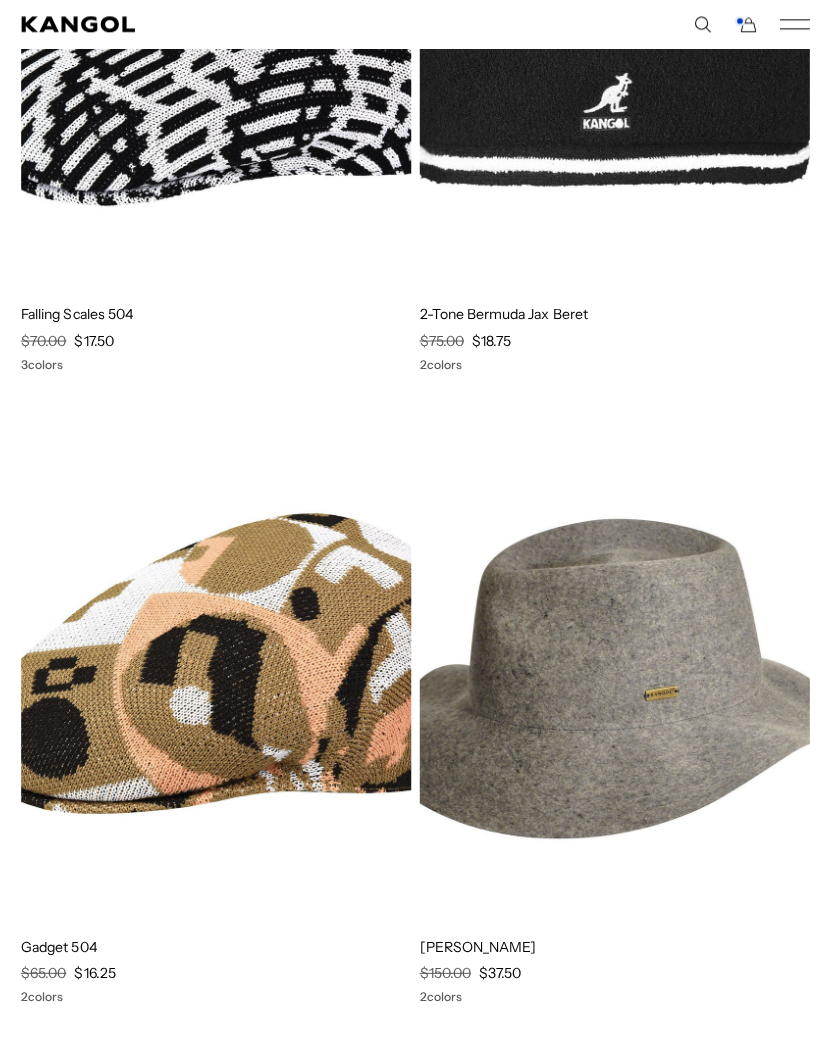scroll, scrollTop: 29448, scrollLeft: 0, axis: vertical 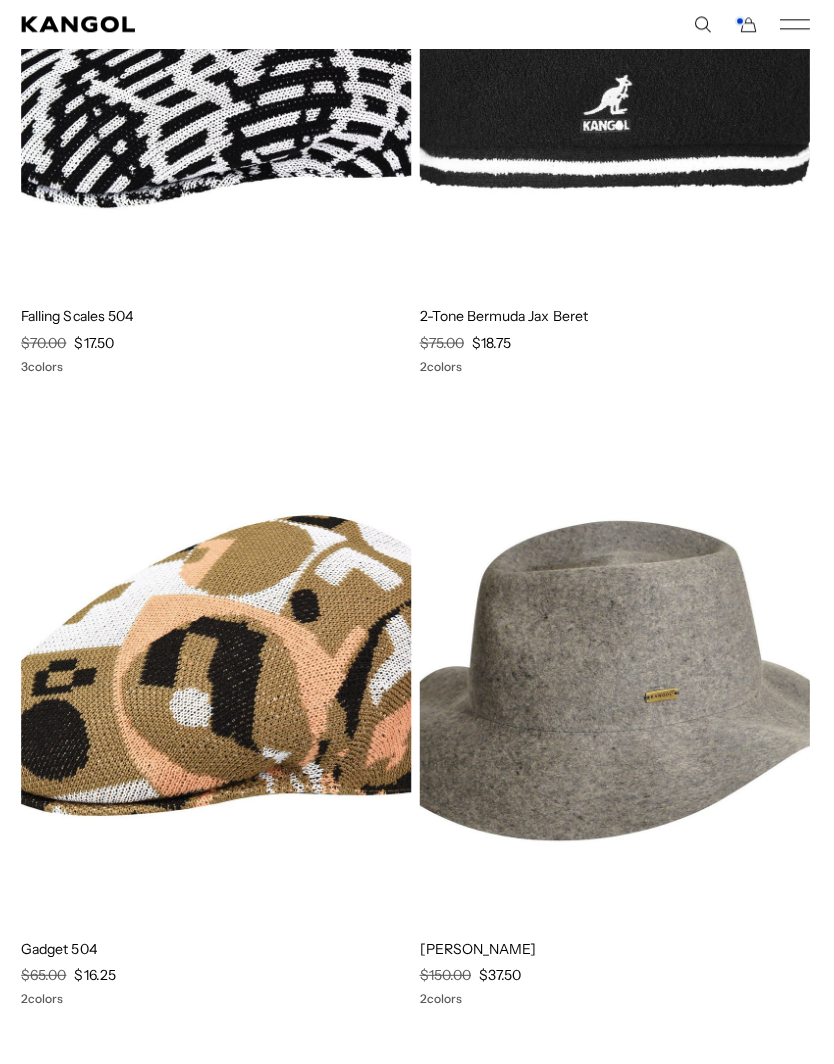 click at bounding box center (0, 0) 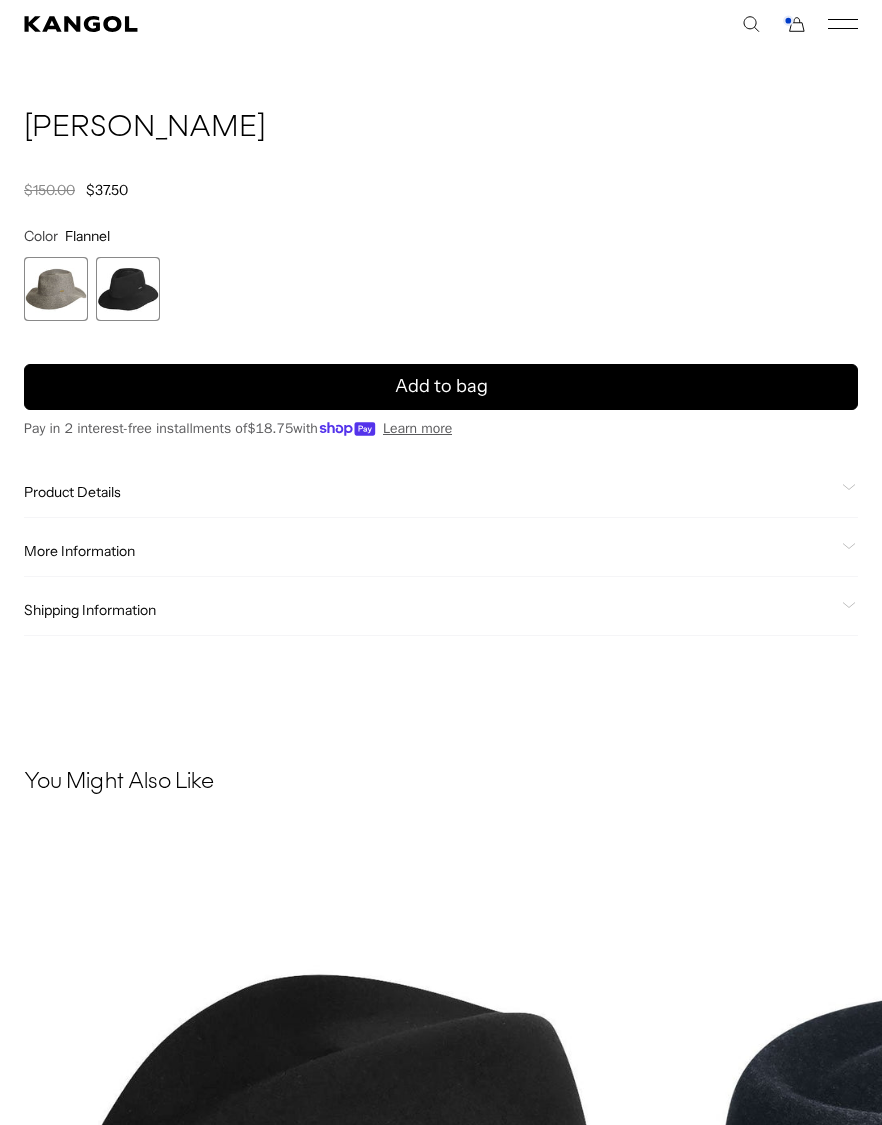 scroll, scrollTop: 1262, scrollLeft: 0, axis: vertical 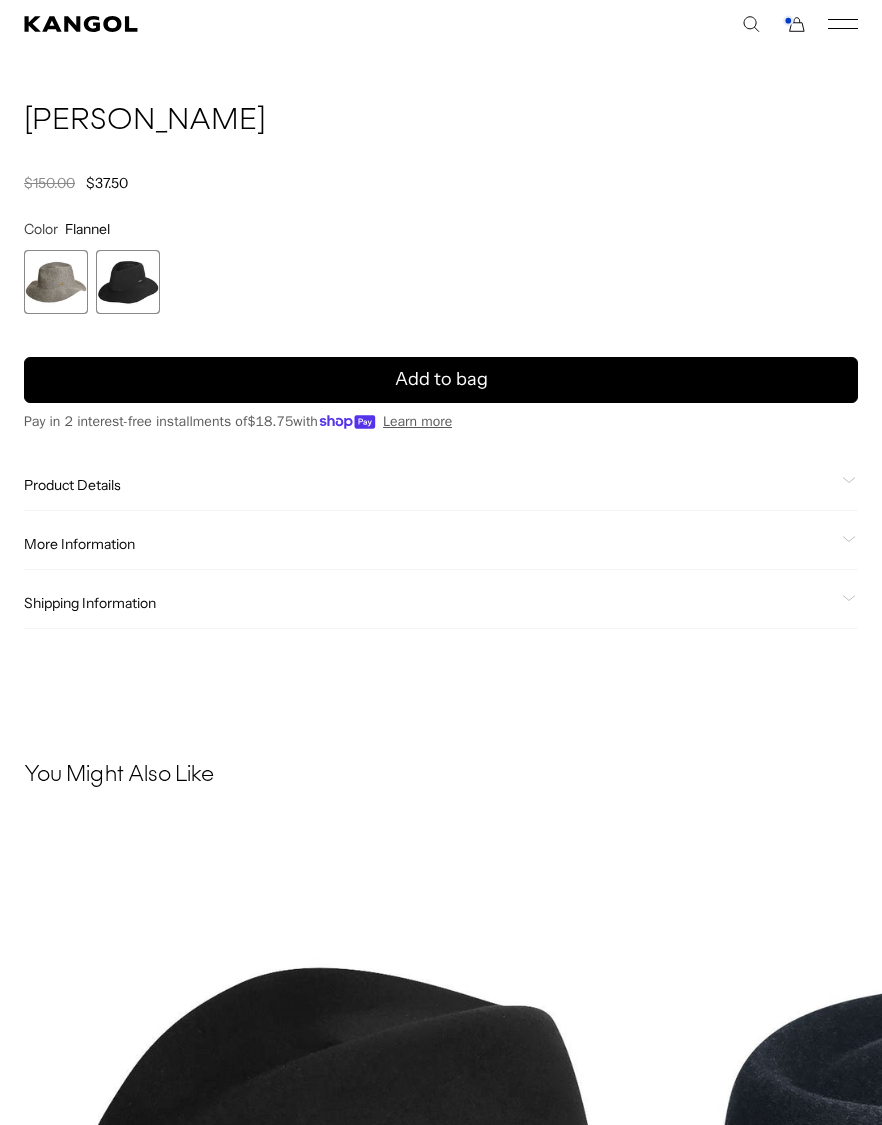 click on "Product Details" 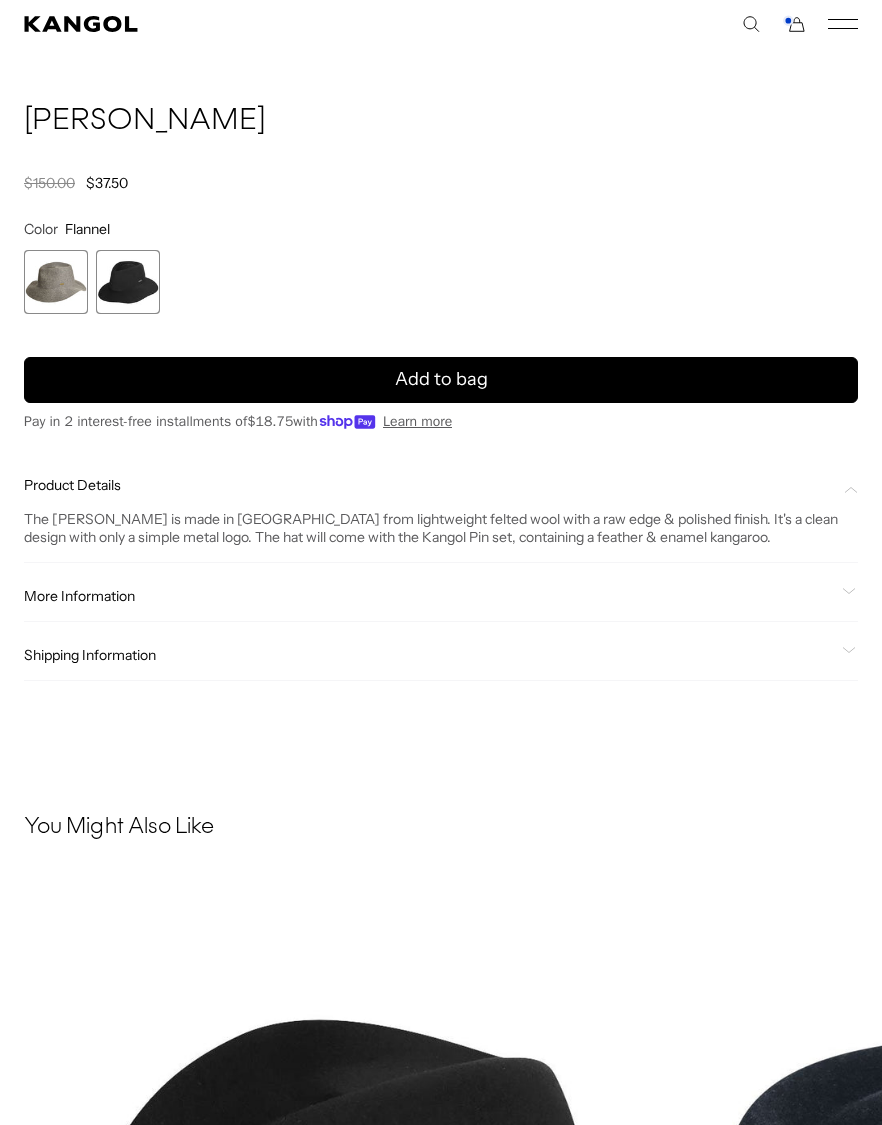 click on "More Information
Style ID
K5008HT
Shape
Trilby
Fabrication
Wool Felt
Material
100% Wool
Brim
2"
Crown
Center Dent
USA Made or Imported
Made in the USA" 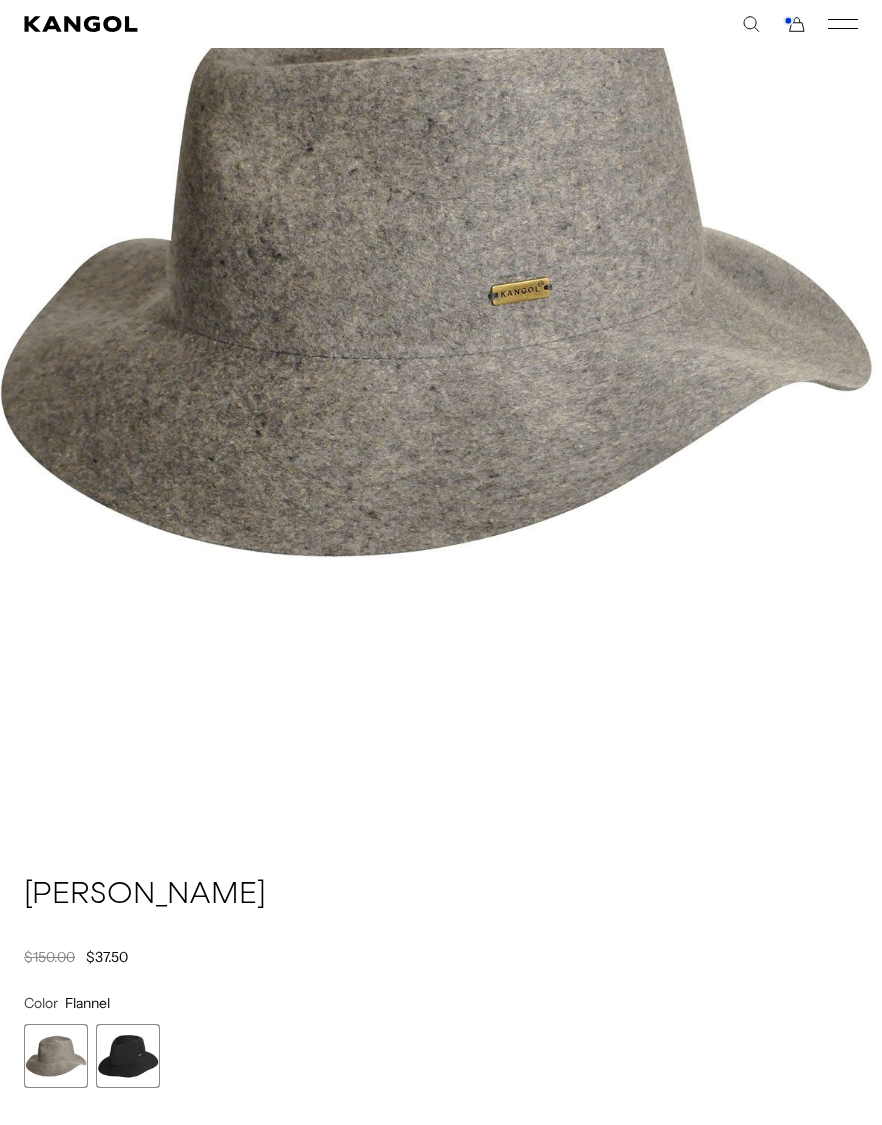 scroll, scrollTop: 521, scrollLeft: 0, axis: vertical 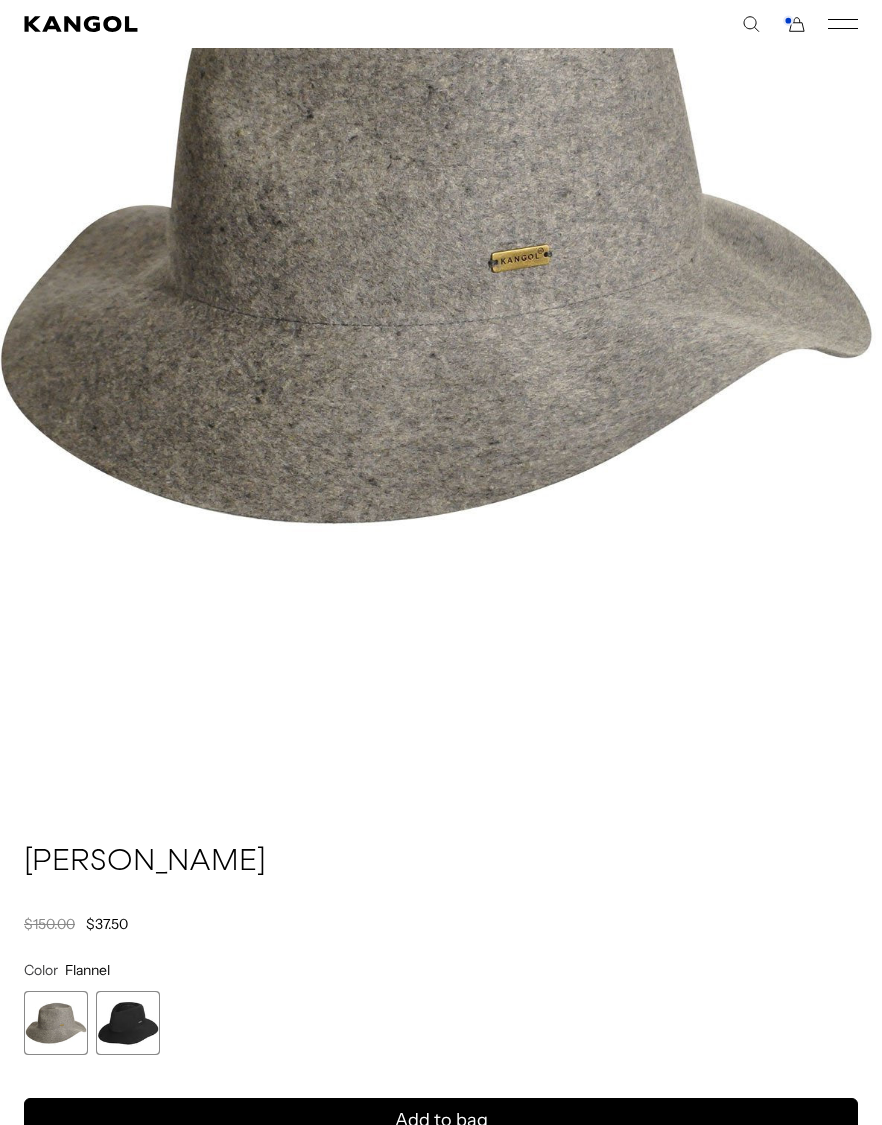 click at bounding box center (128, 1023) 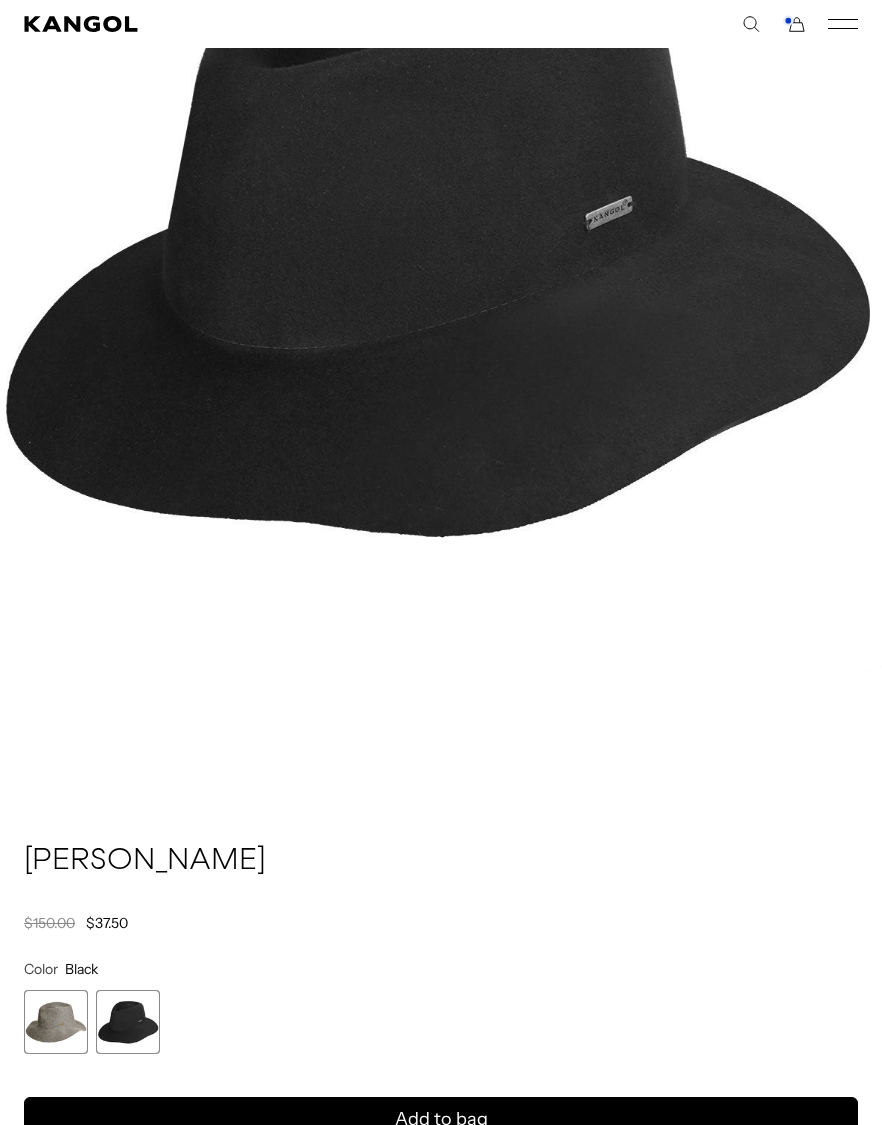 scroll, scrollTop: 517, scrollLeft: 0, axis: vertical 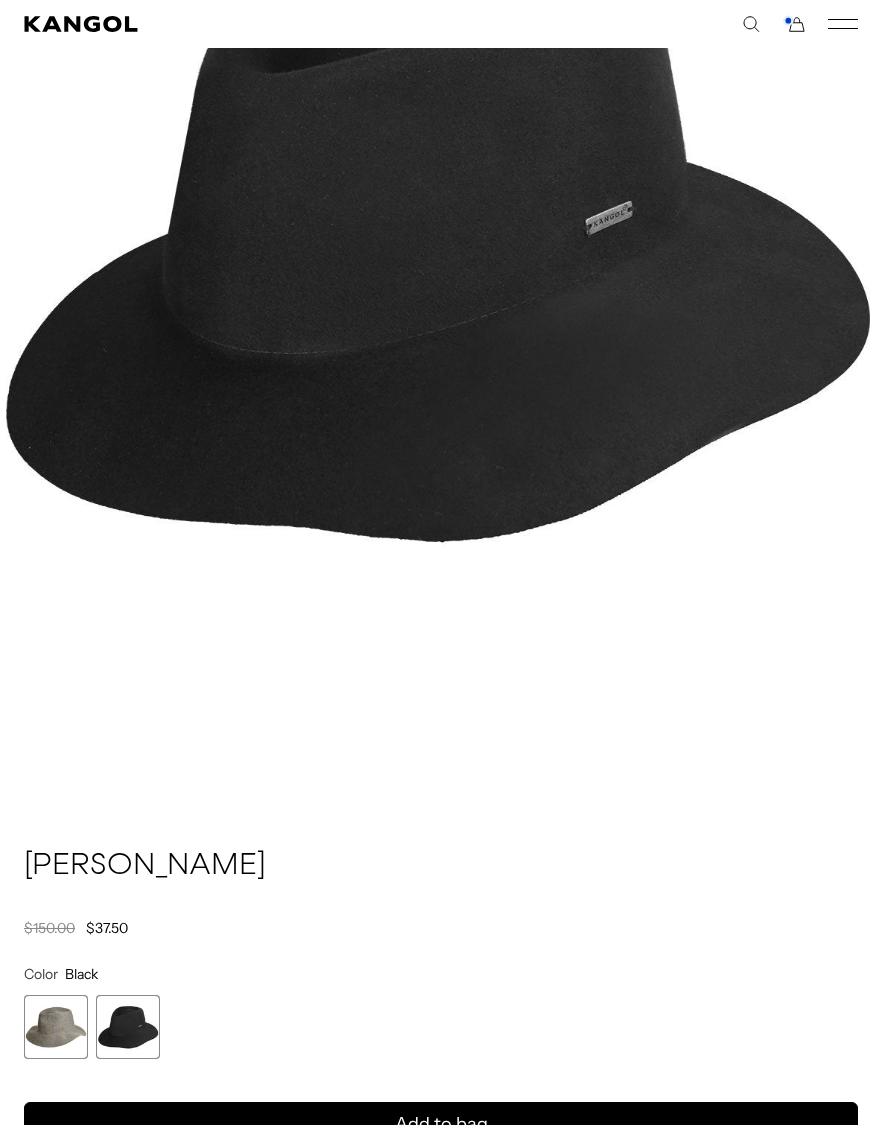 click at bounding box center (56, 1027) 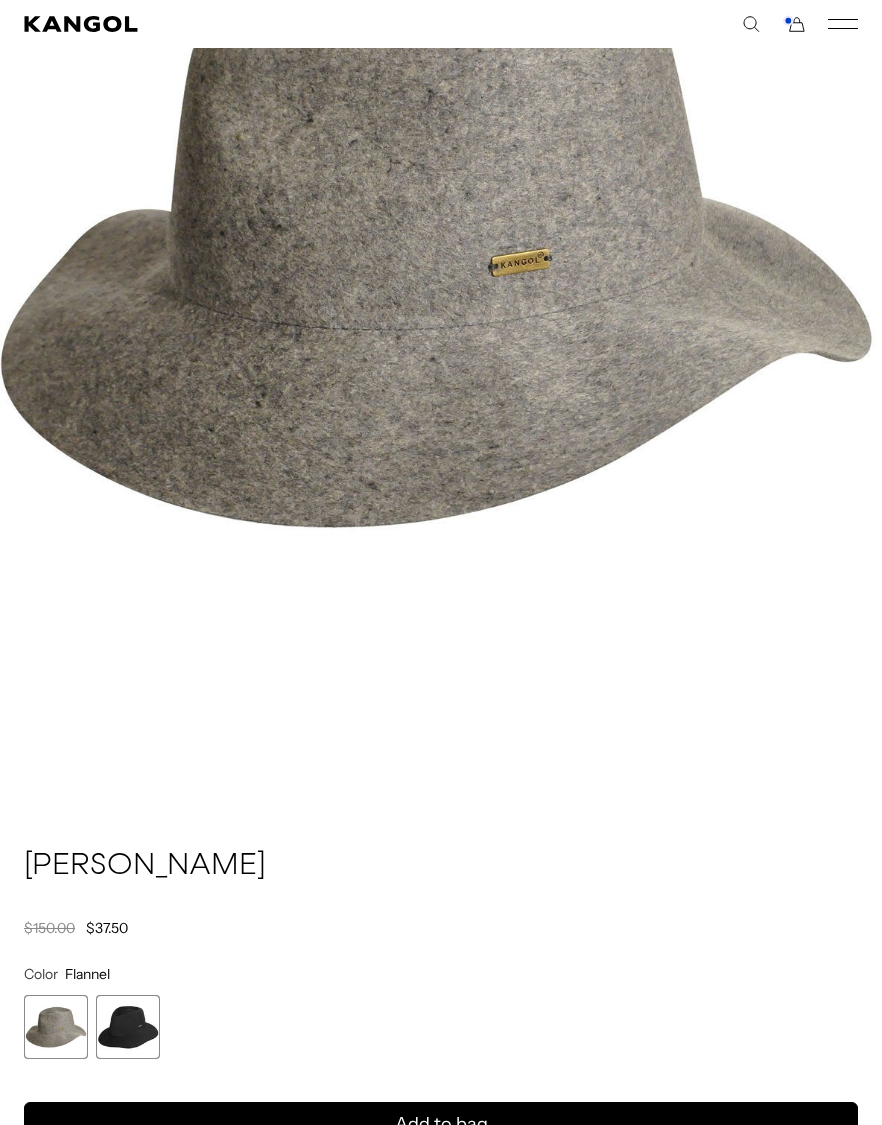 click at bounding box center (56, 1027) 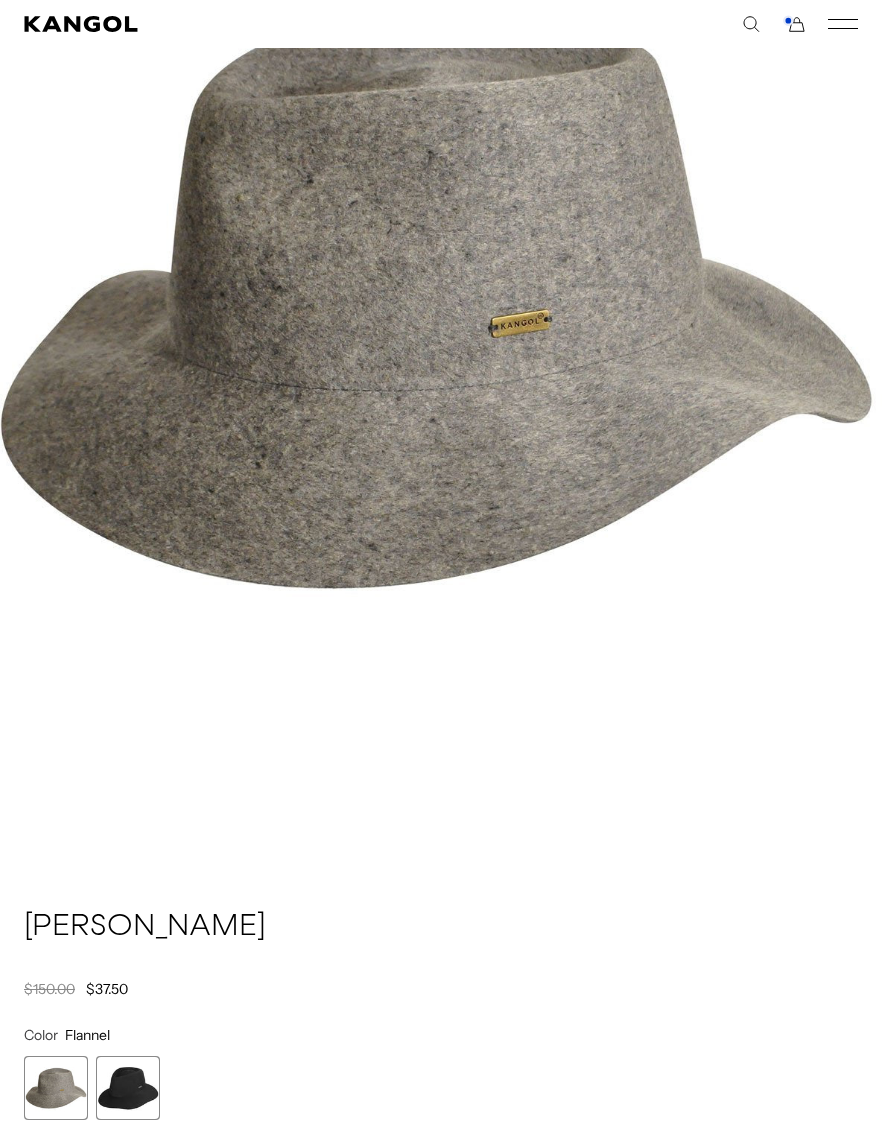 scroll, scrollTop: 444, scrollLeft: 0, axis: vertical 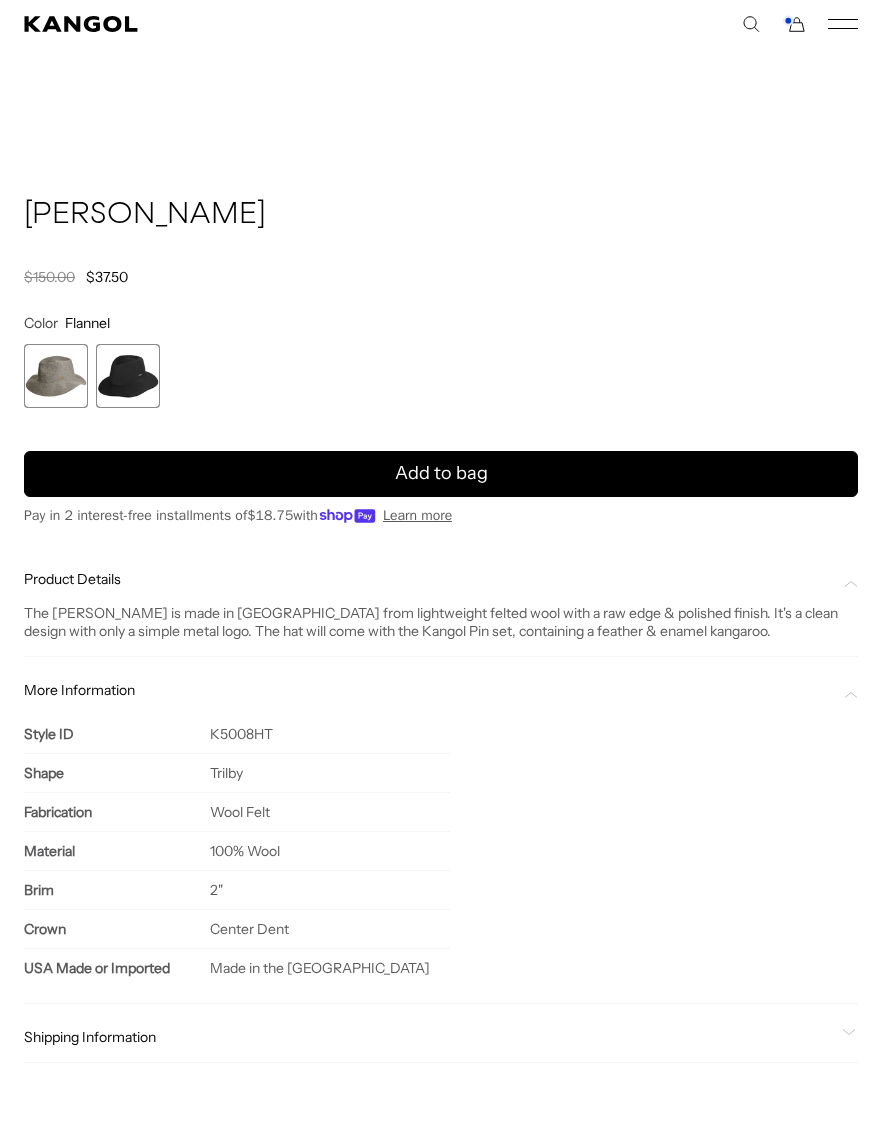 click on "Add to bag" at bounding box center (441, 474) 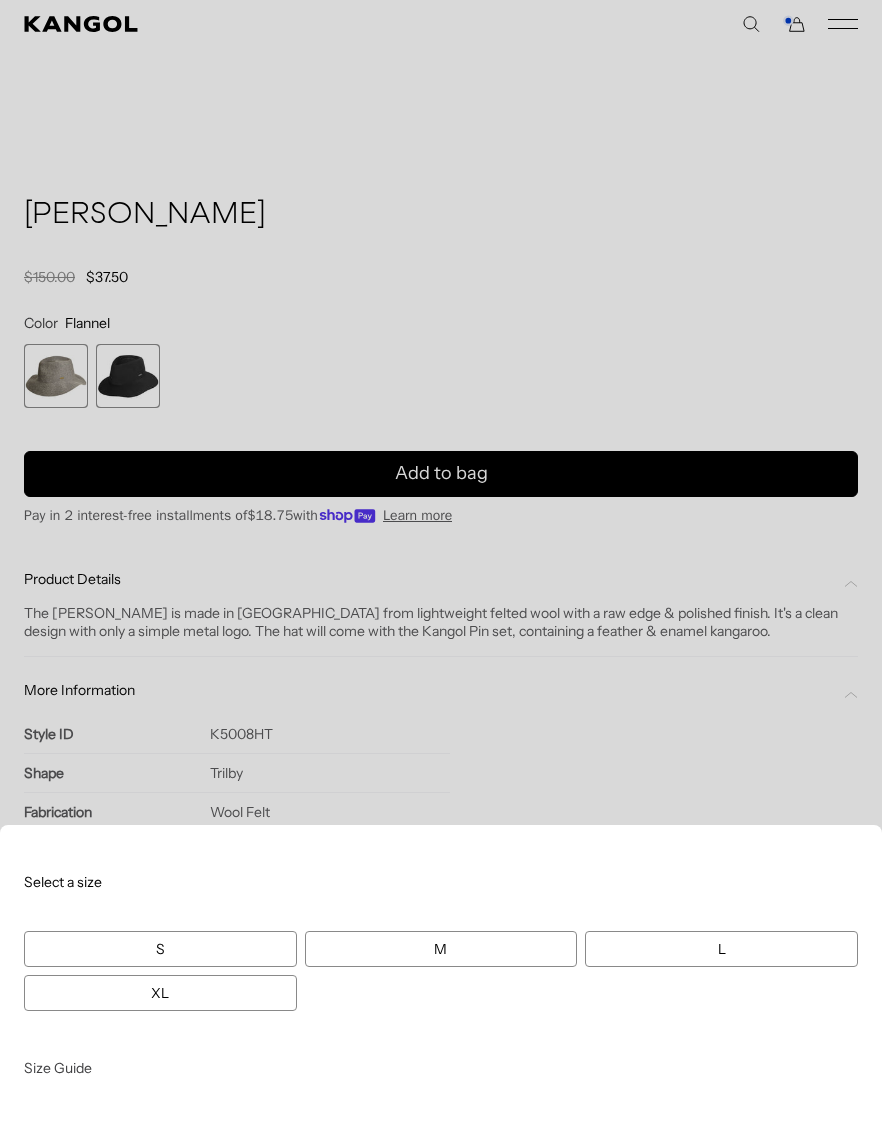 click on "L" at bounding box center (721, 949) 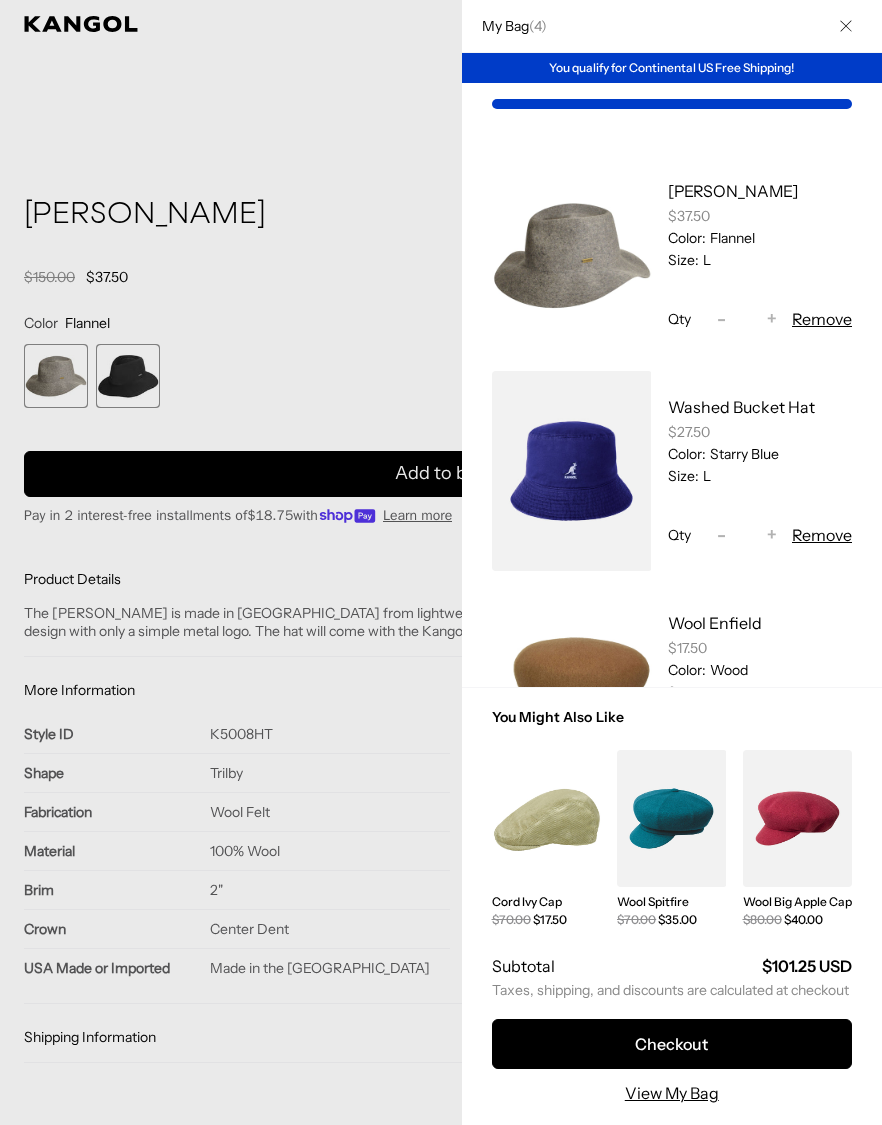 click at bounding box center [672, 818] 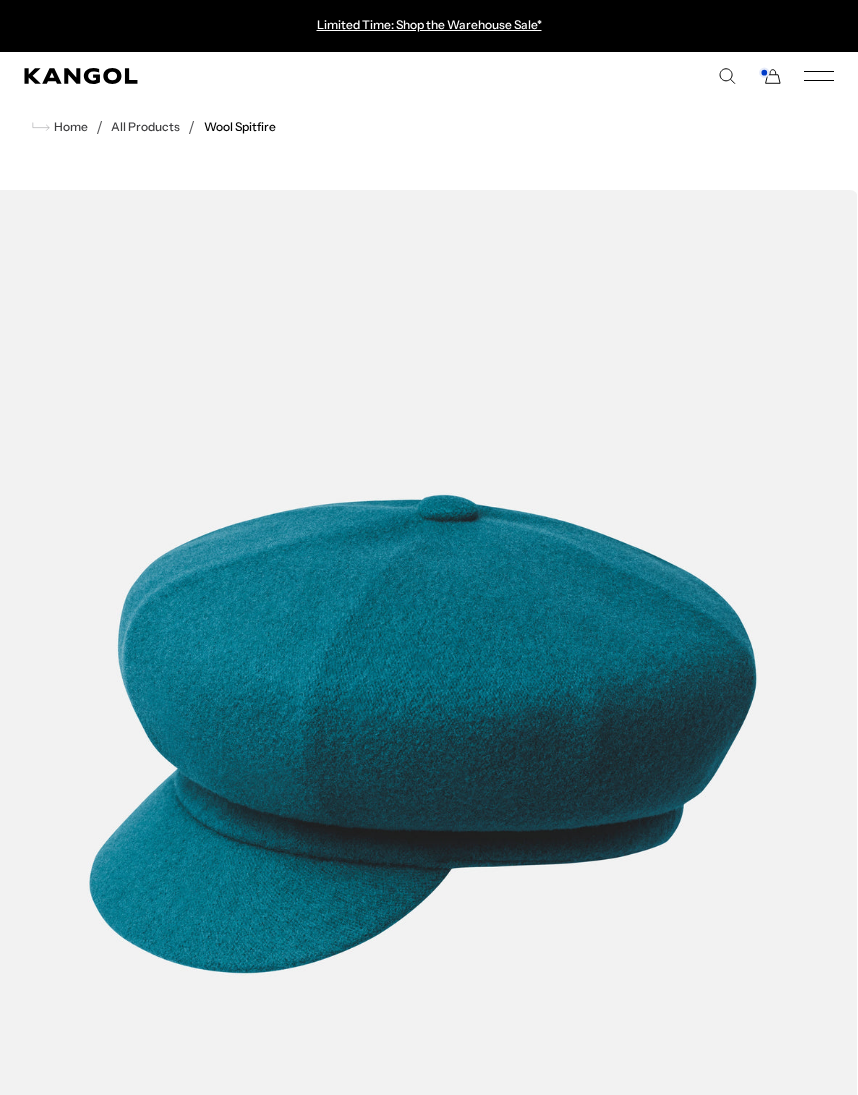 scroll, scrollTop: 4, scrollLeft: 0, axis: vertical 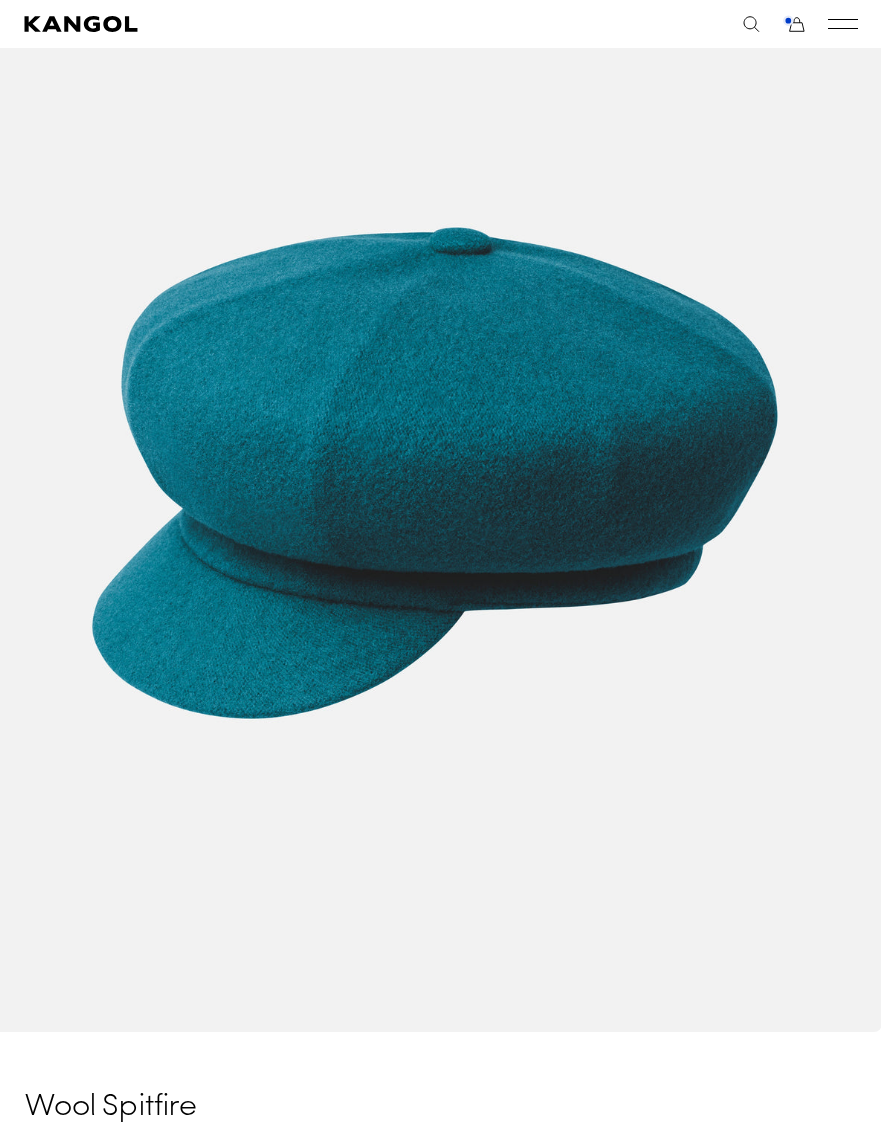 click on "Warehouse Sale
Warehouse Sale
Limited Time: Select Spring Styles on Sale
All Sale Hats
All Sale Accessories
Icons
Icons" at bounding box center [441, 24] 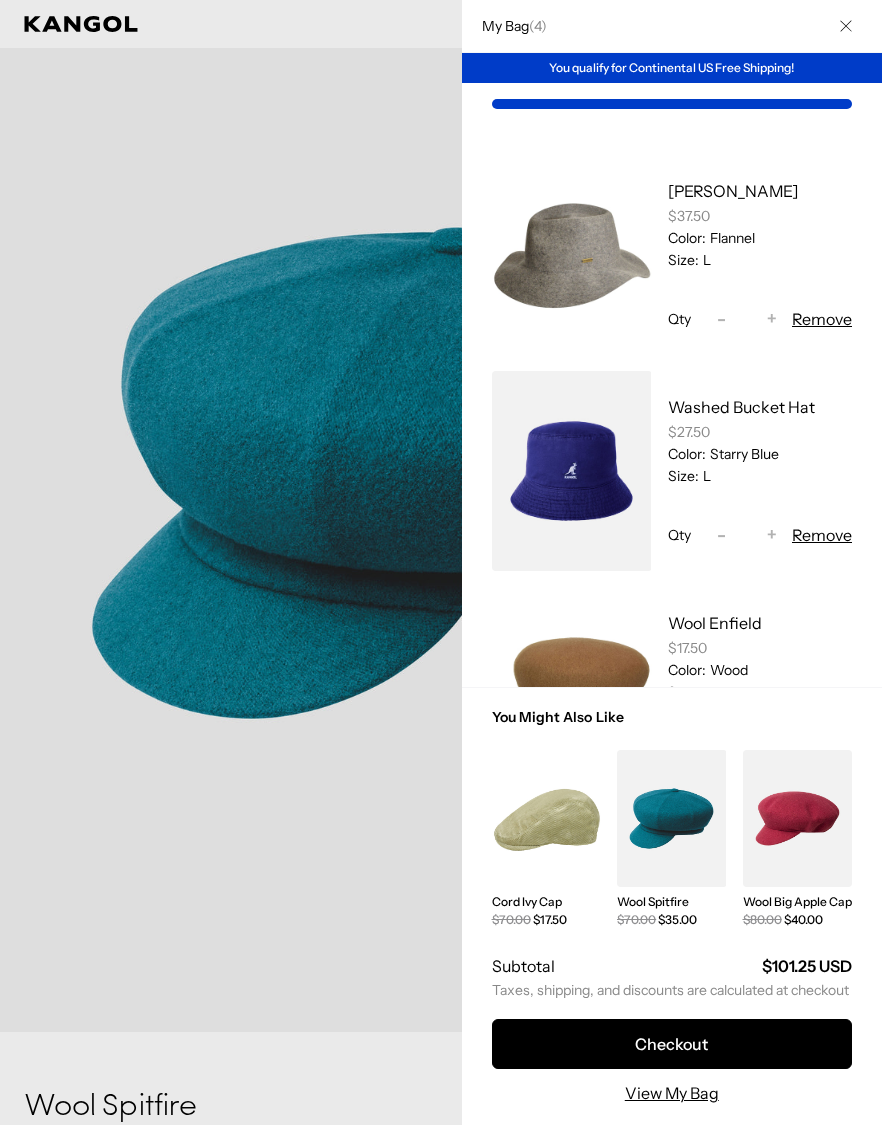 click on "View My Bag" at bounding box center (672, 1093) 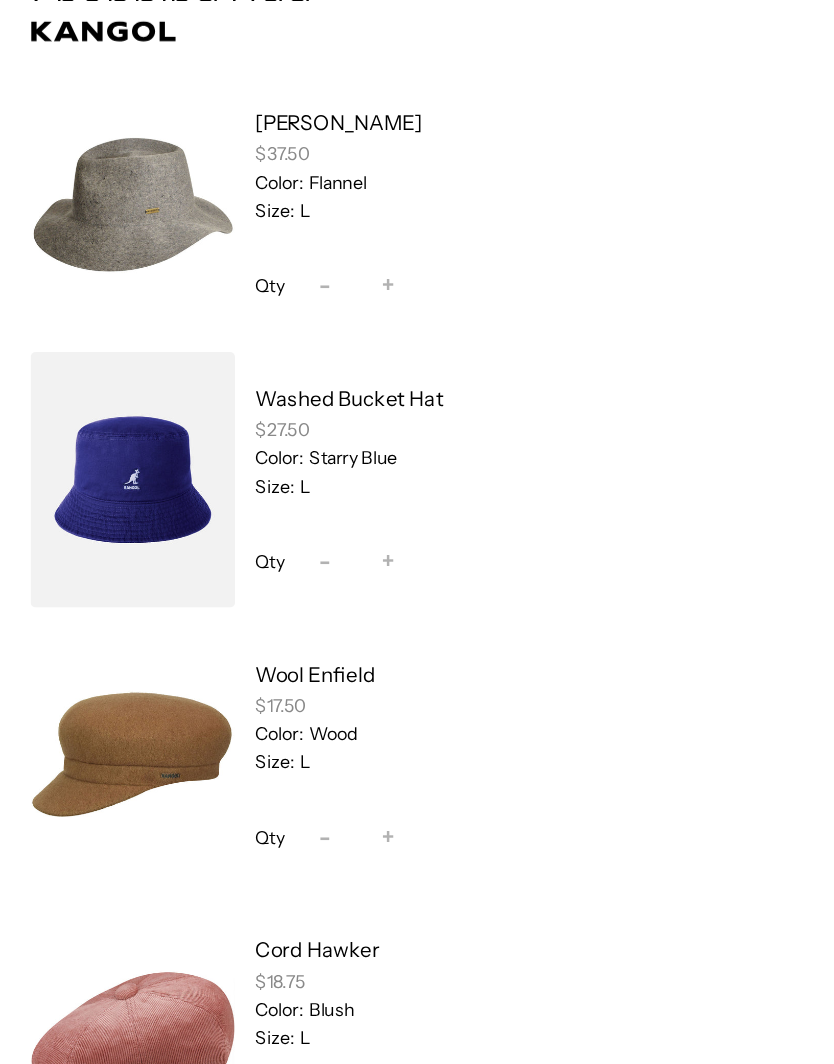 scroll, scrollTop: 204, scrollLeft: 0, axis: vertical 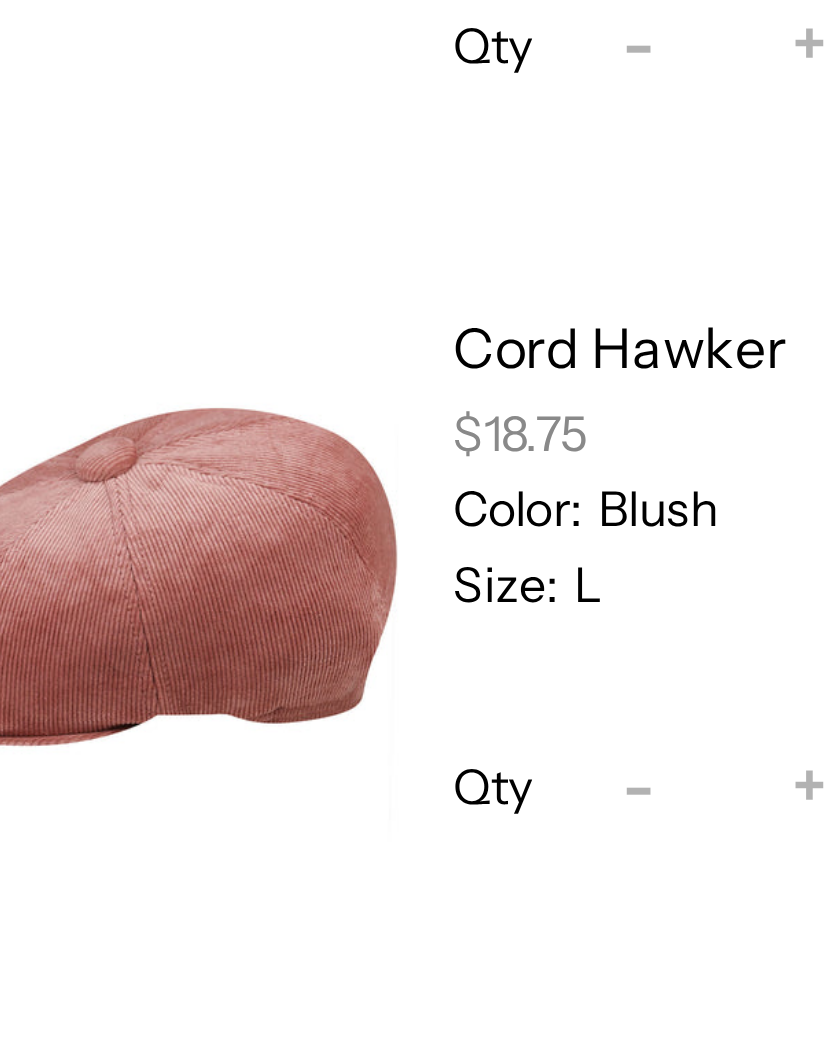 click on "Cord Hawker" at bounding box center [248, 744] 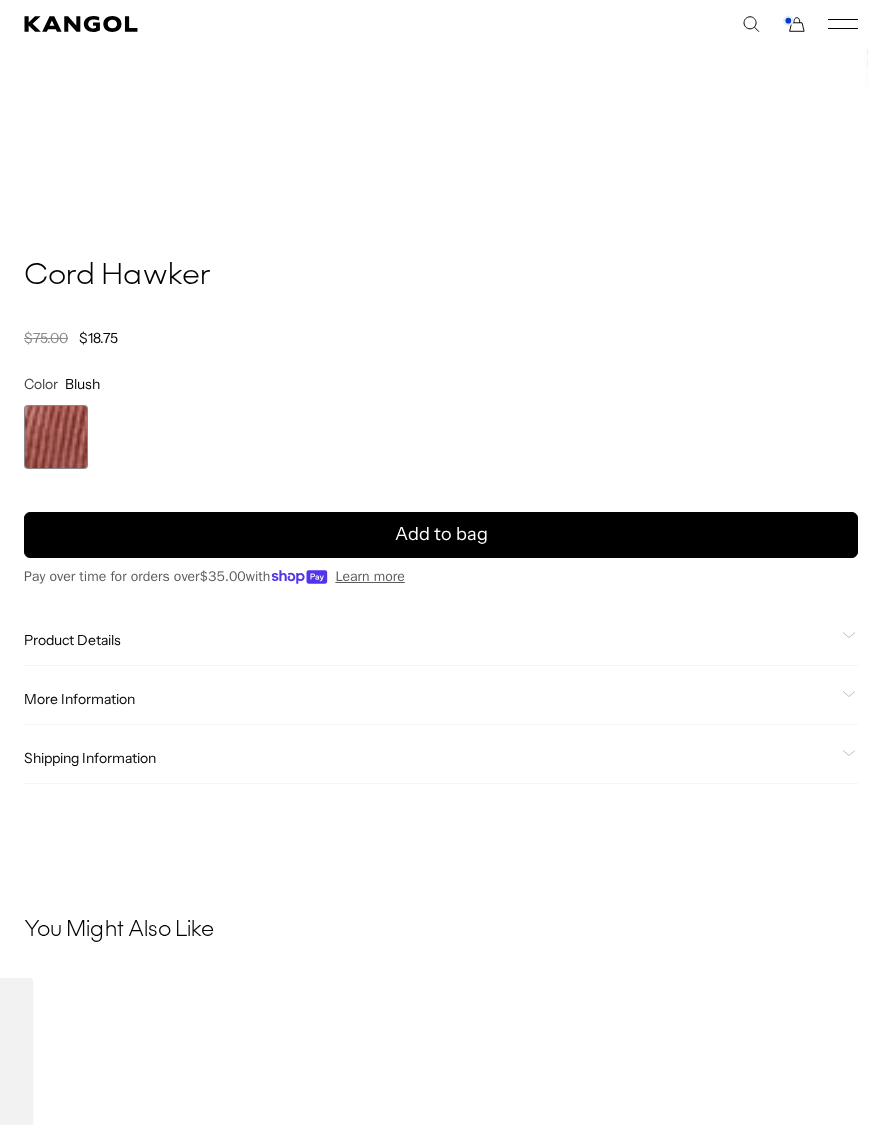 scroll, scrollTop: 1109, scrollLeft: 0, axis: vertical 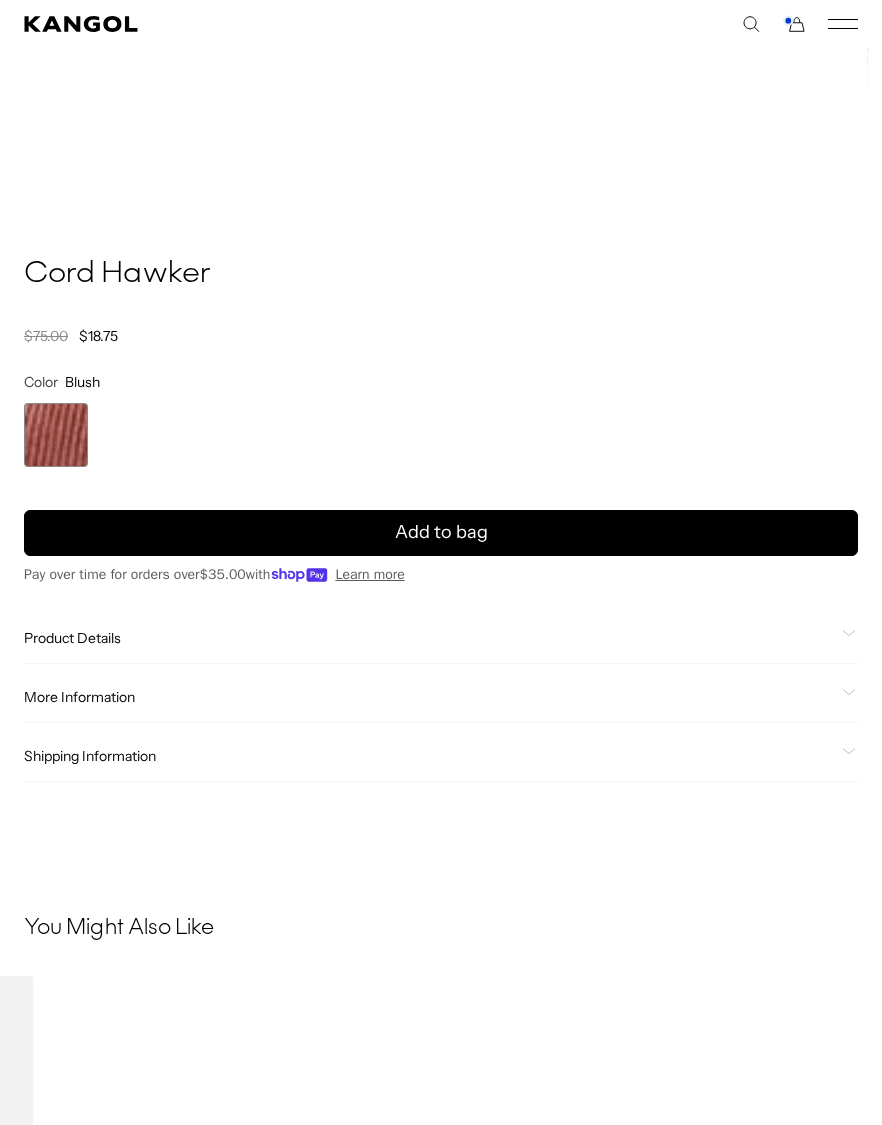 click on "Product Details" 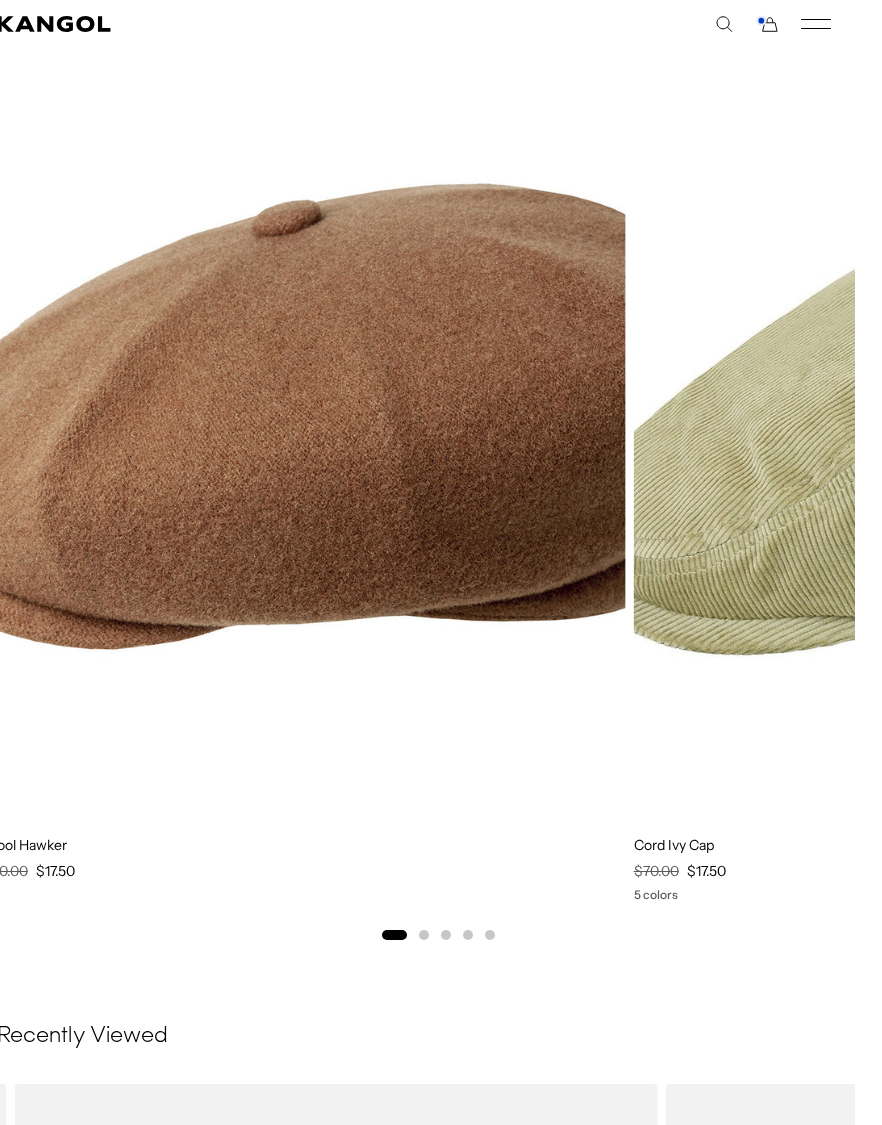 scroll, scrollTop: 2145, scrollLeft: 24, axis: both 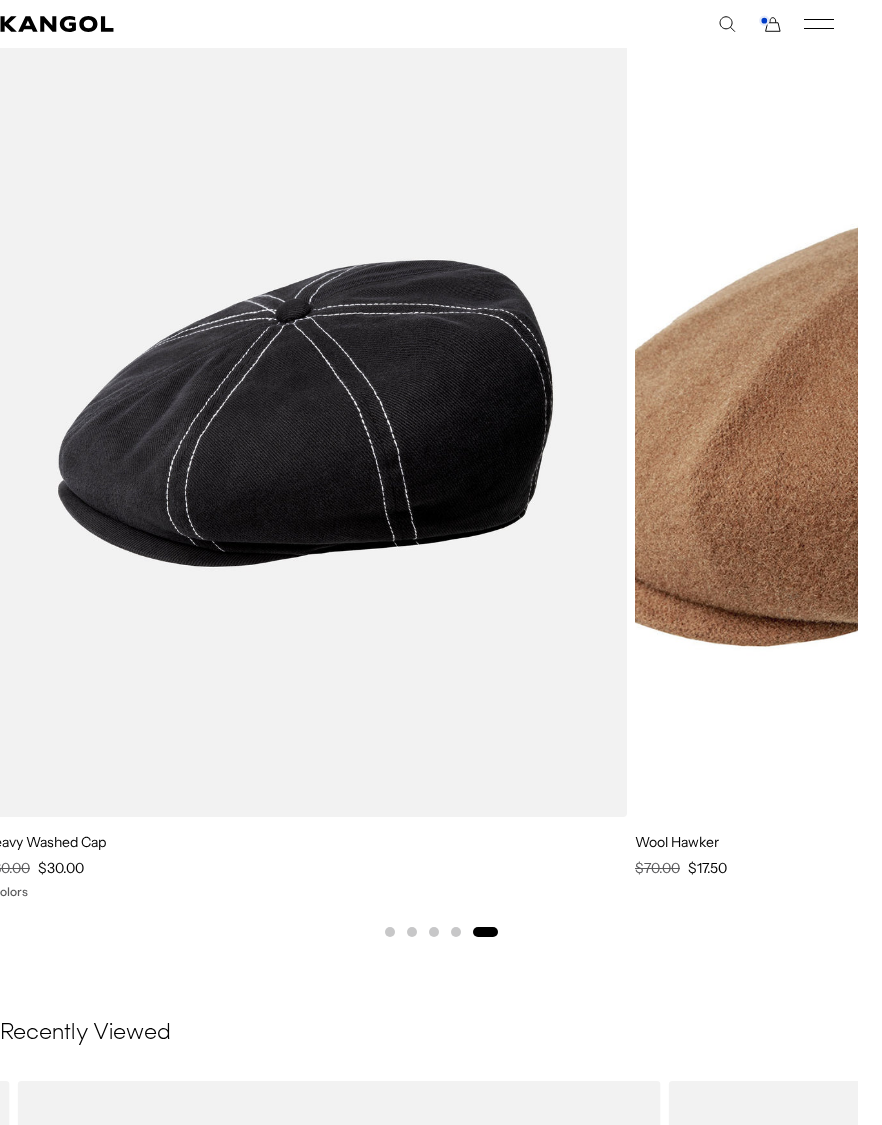 click at bounding box center (0, 0) 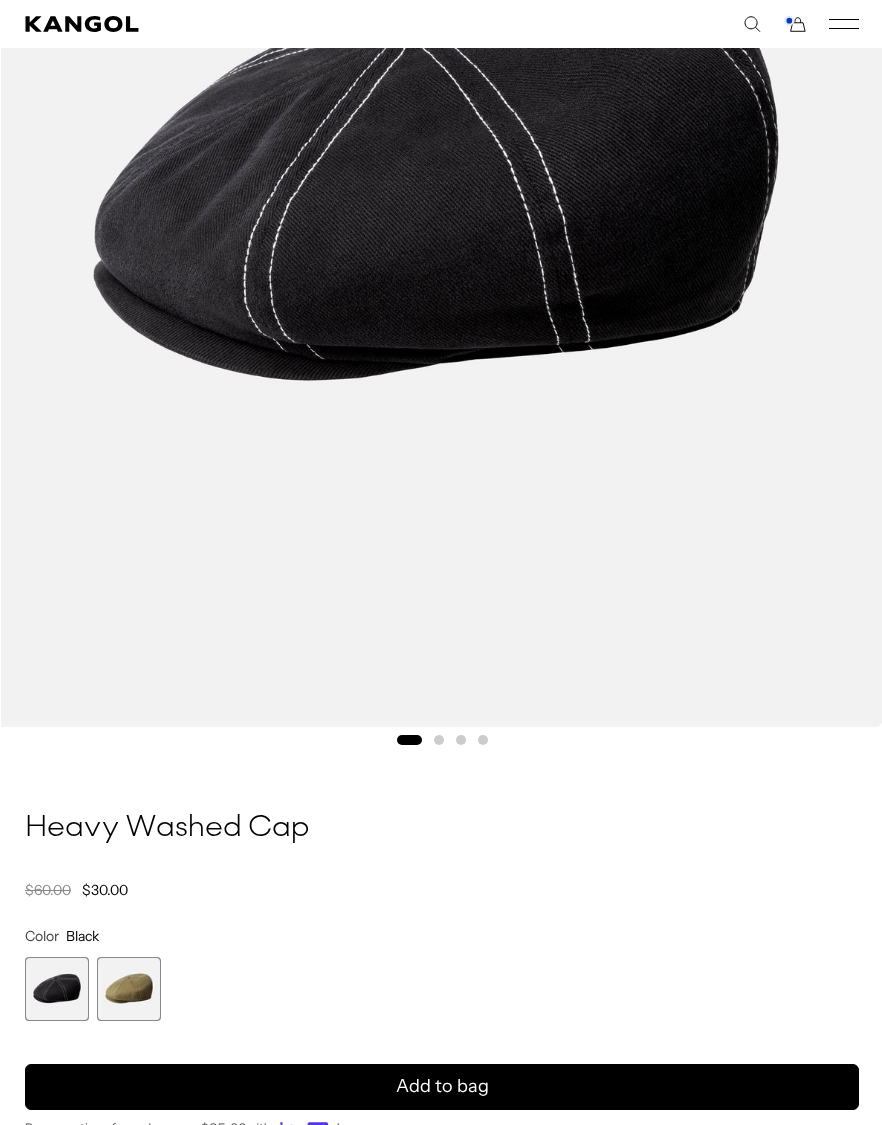 scroll, scrollTop: 582, scrollLeft: 0, axis: vertical 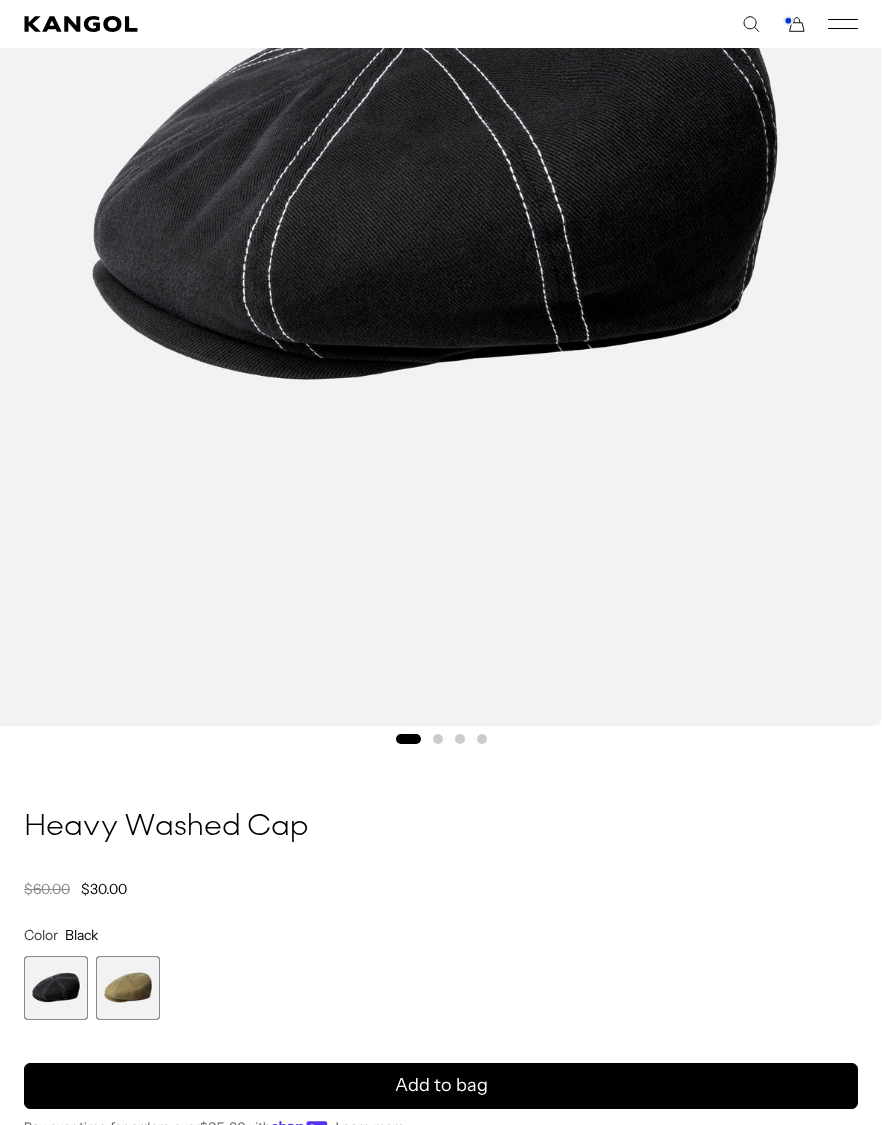 click at bounding box center (128, 988) 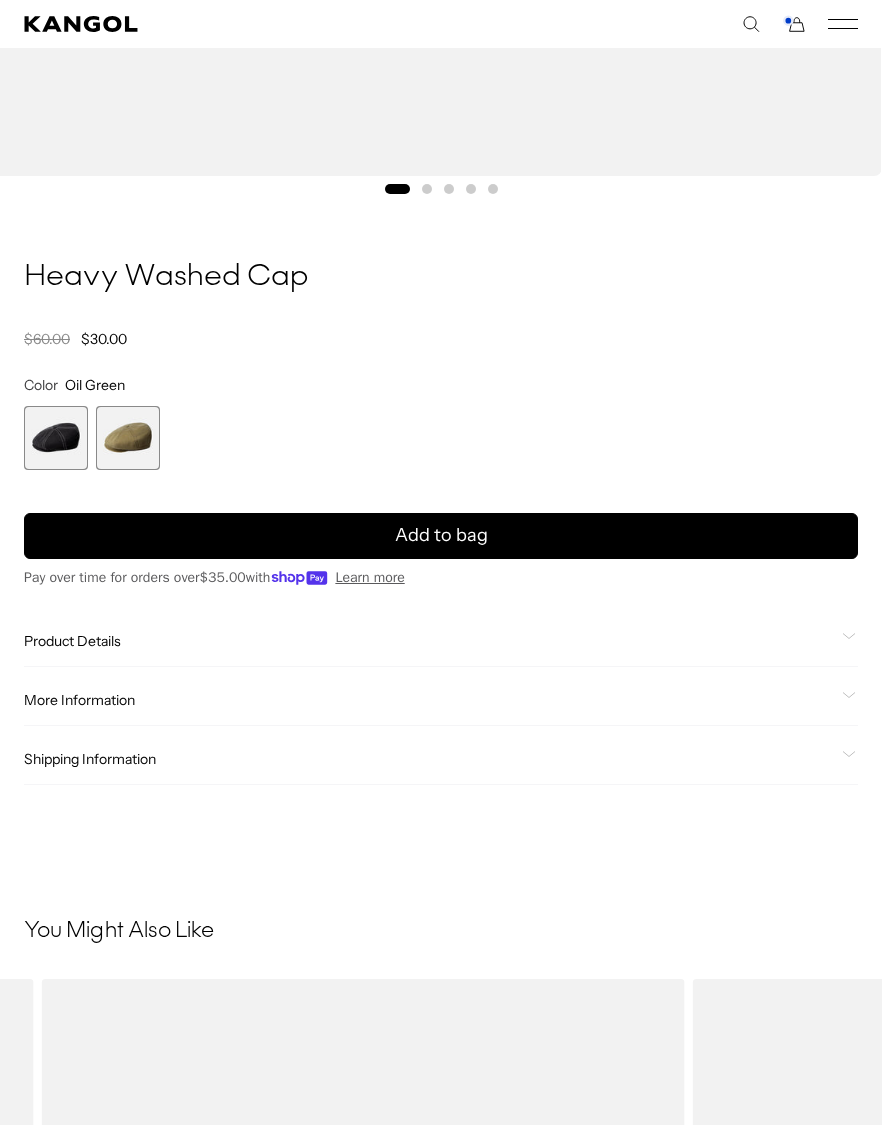 scroll, scrollTop: 1137, scrollLeft: 0, axis: vertical 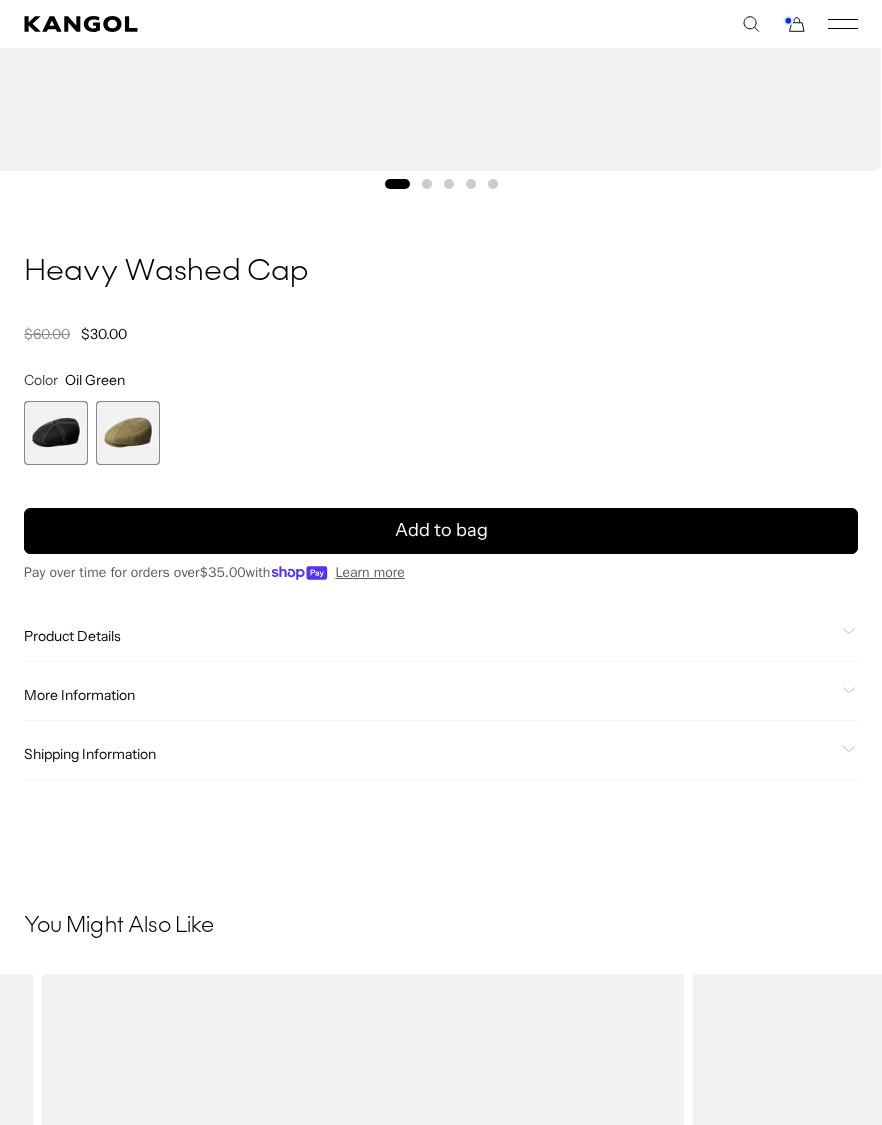 click on "Product Details" 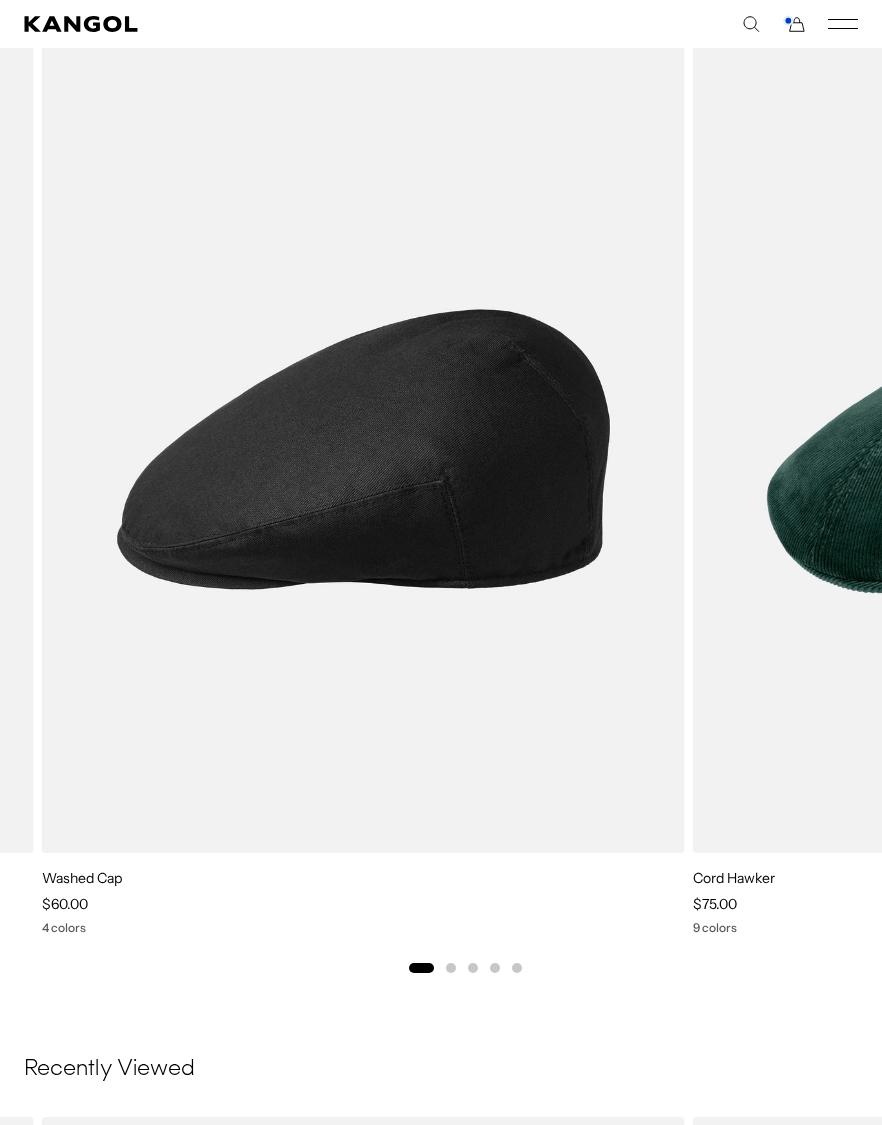 scroll, scrollTop: 2169, scrollLeft: 0, axis: vertical 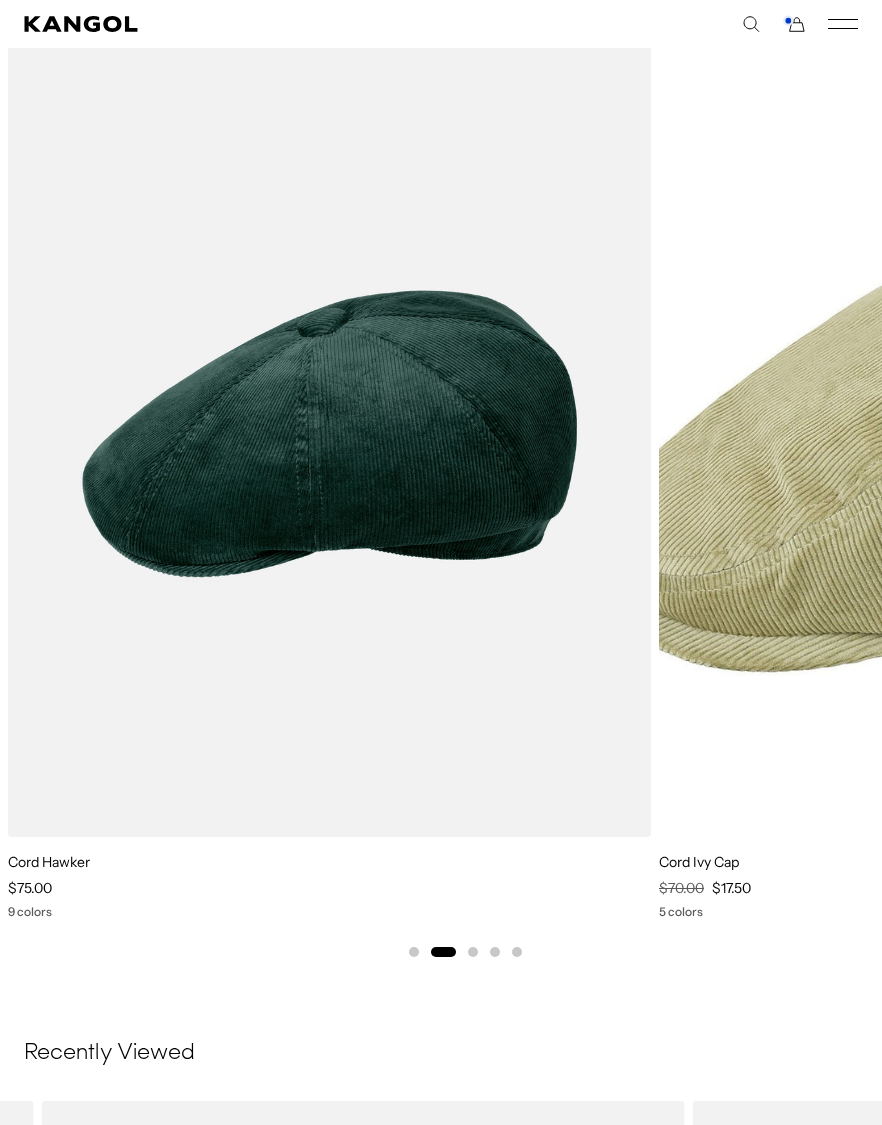 click at bounding box center [0, 0] 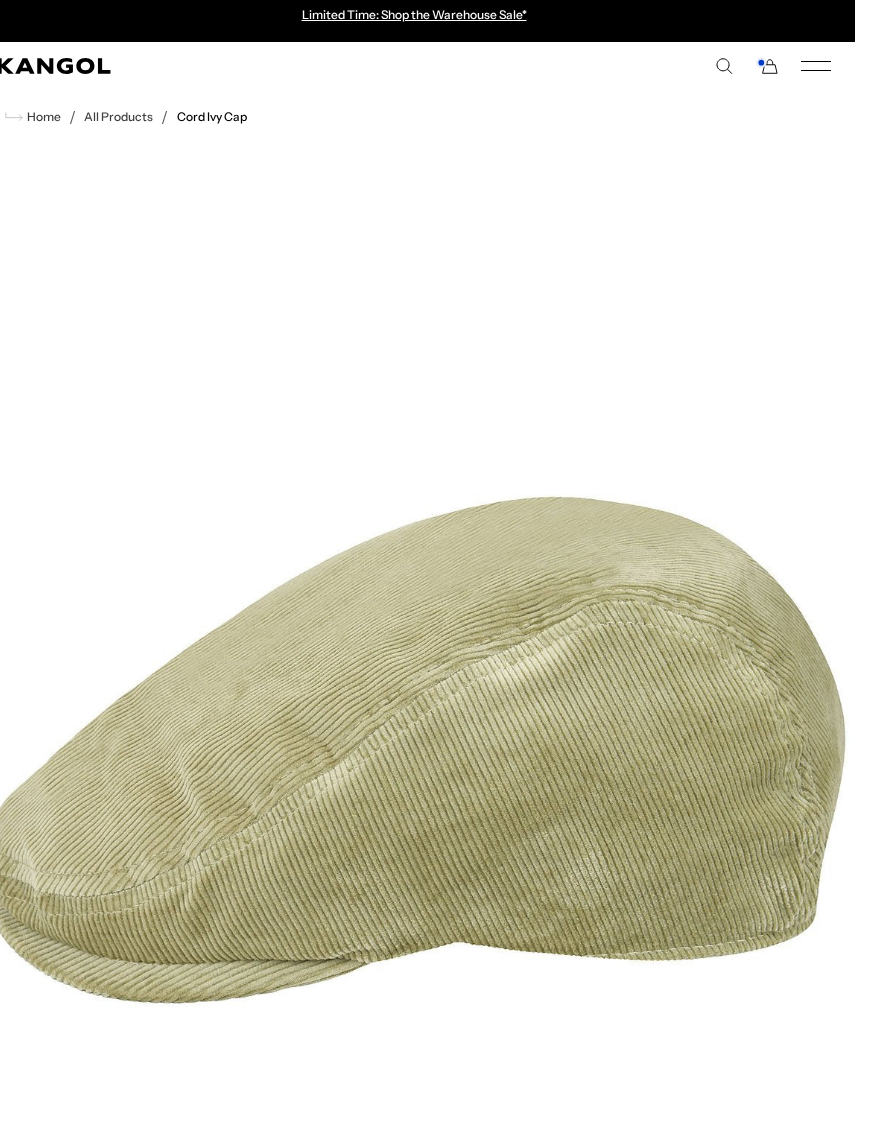 scroll, scrollTop: 0, scrollLeft: 24, axis: horizontal 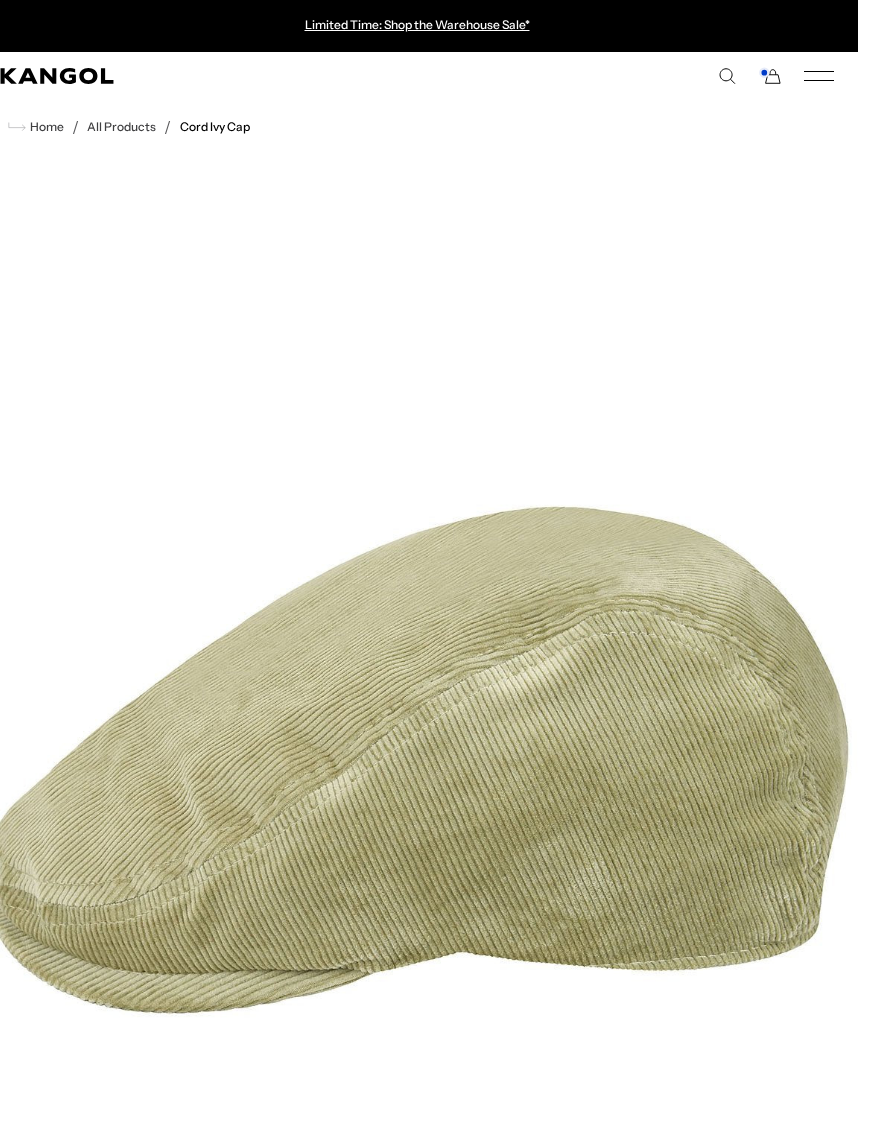 click 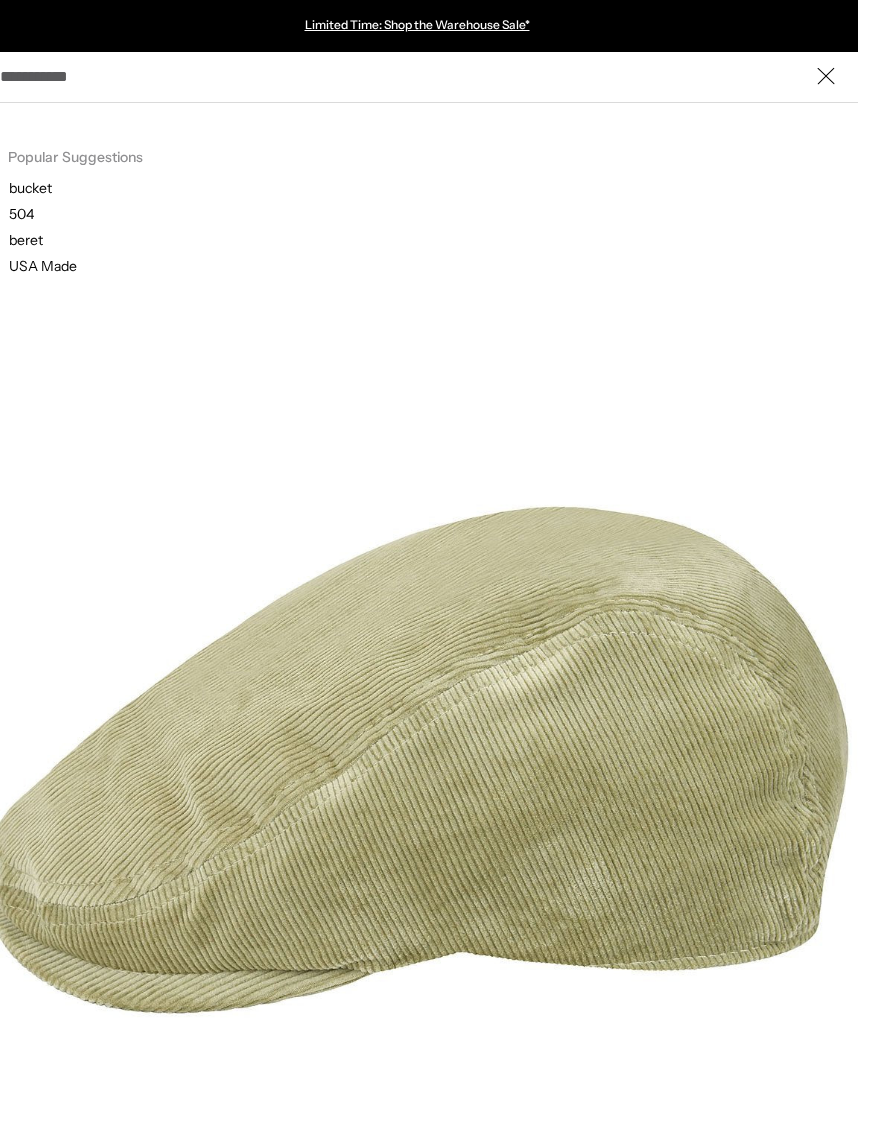 scroll, scrollTop: 0, scrollLeft: 23, axis: horizontal 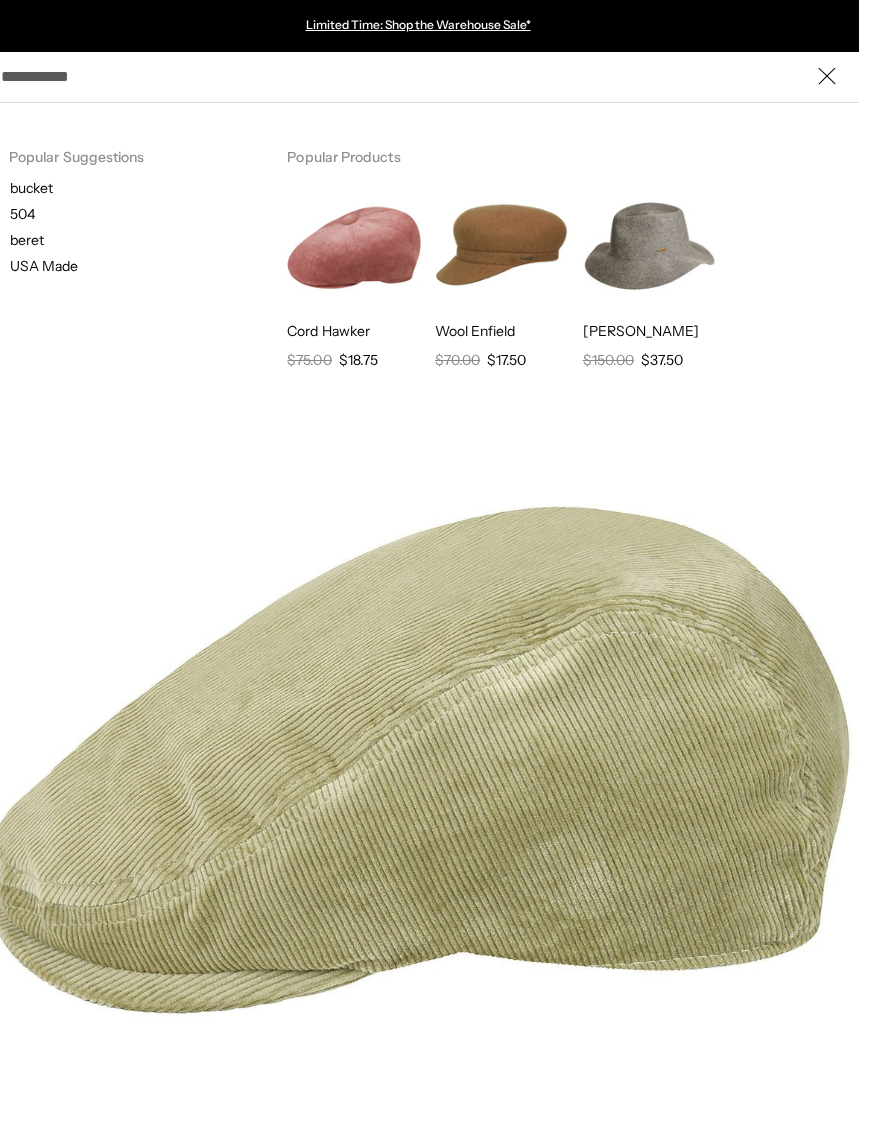 click on "Search here" at bounding box center (418, 76) 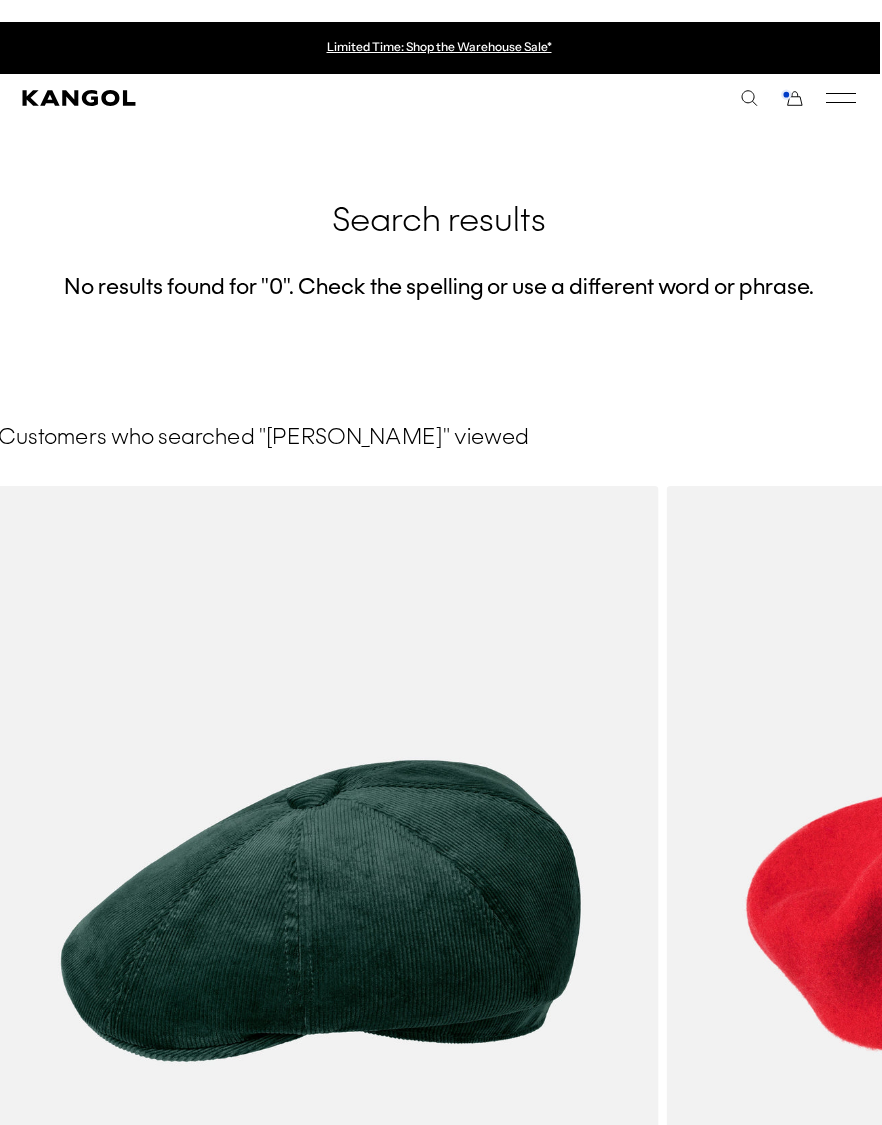 scroll, scrollTop: 0, scrollLeft: 2, axis: horizontal 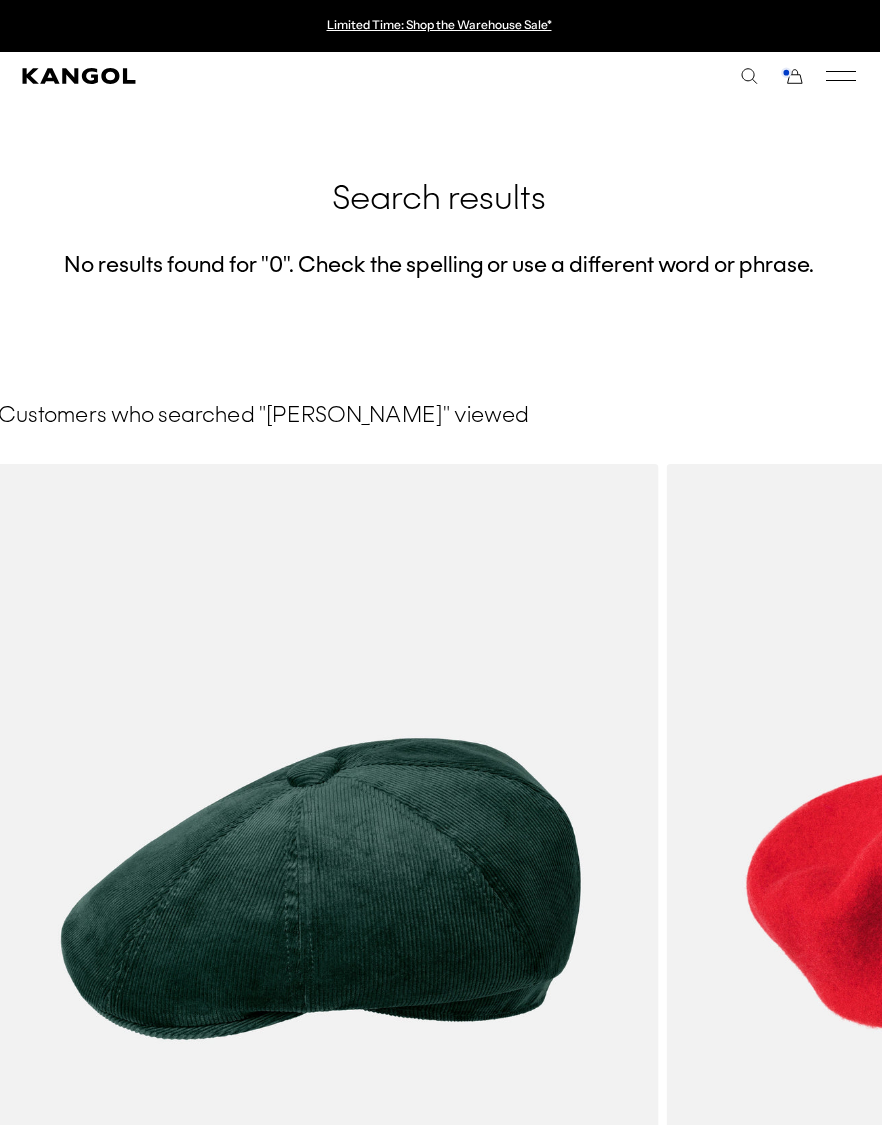 click 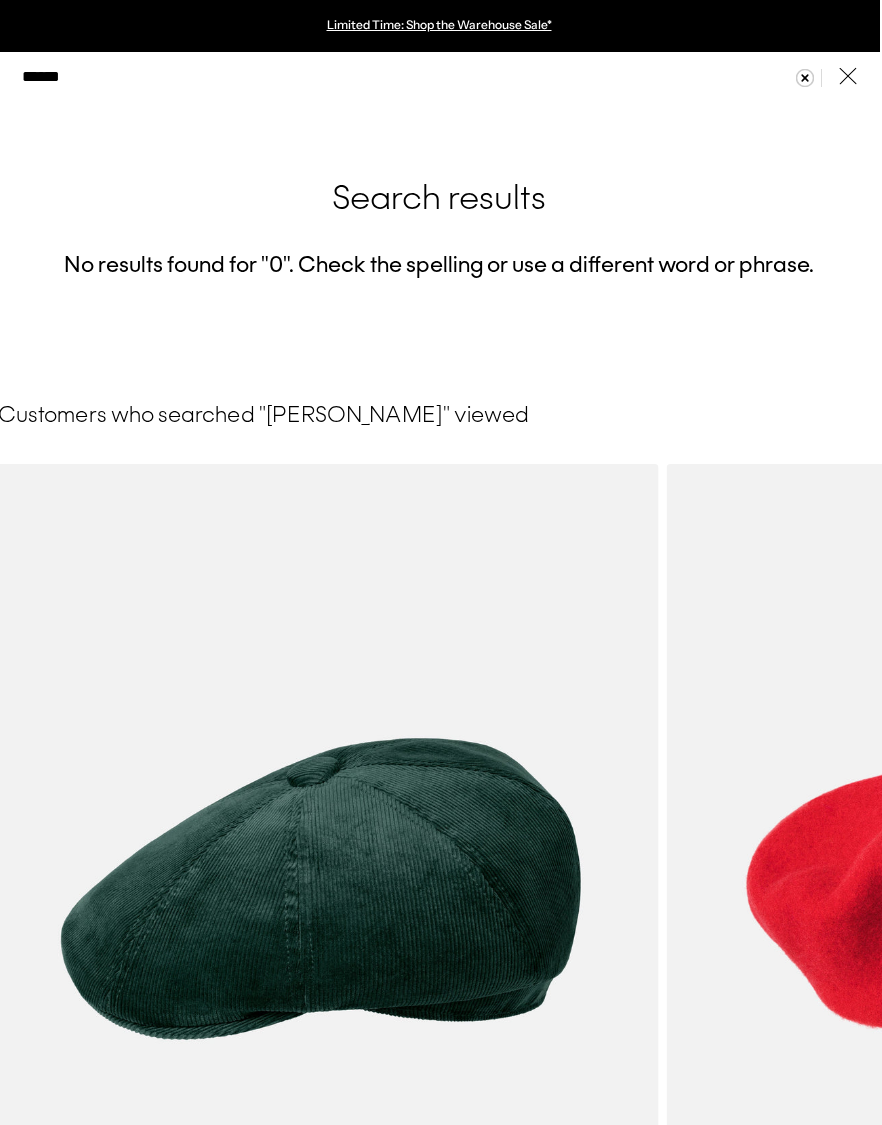 scroll, scrollTop: 0, scrollLeft: 2, axis: horizontal 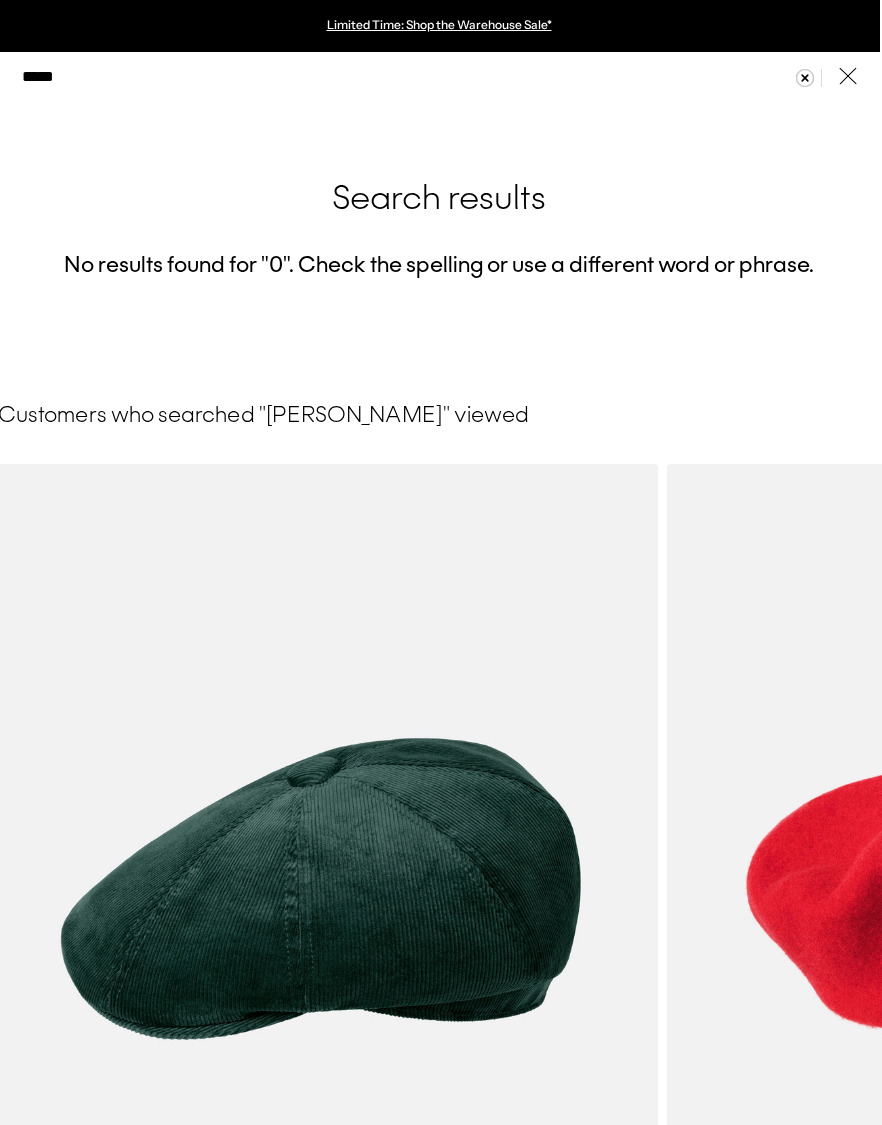 type on "******" 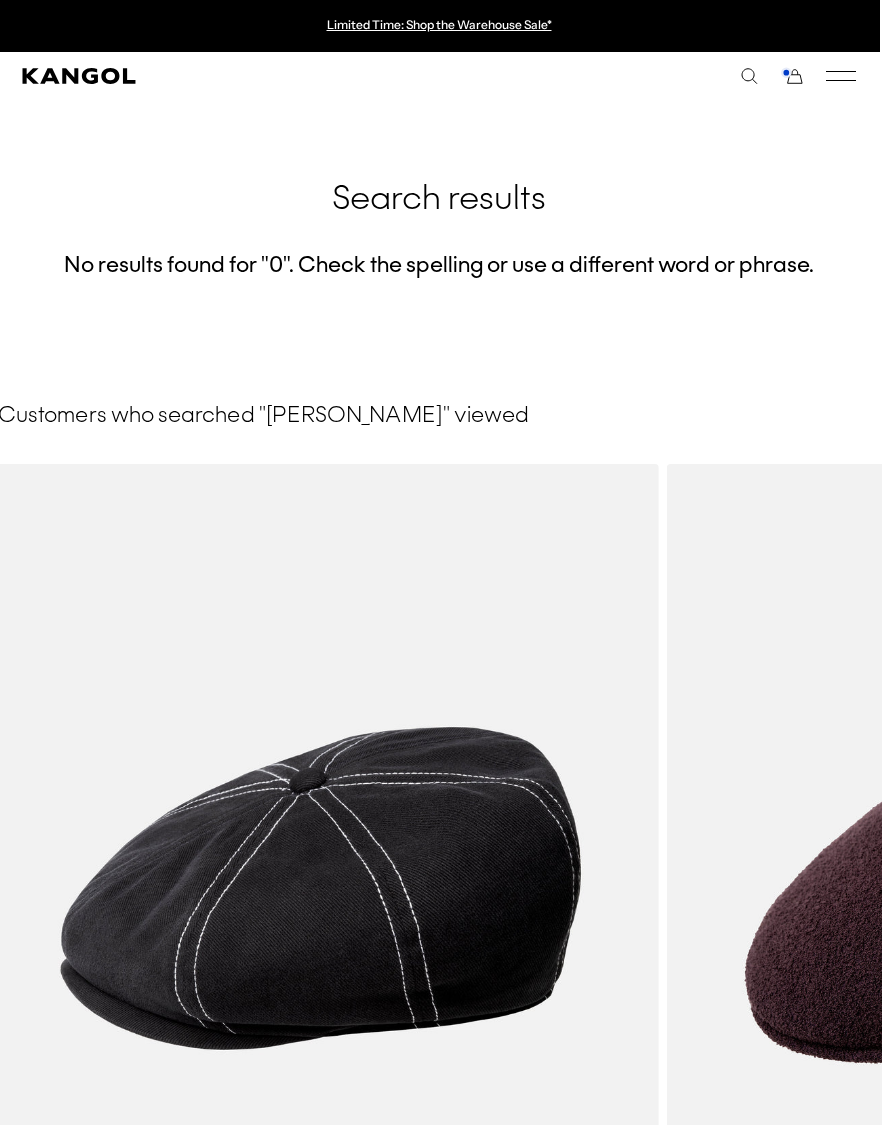 scroll, scrollTop: 0, scrollLeft: 2, axis: horizontal 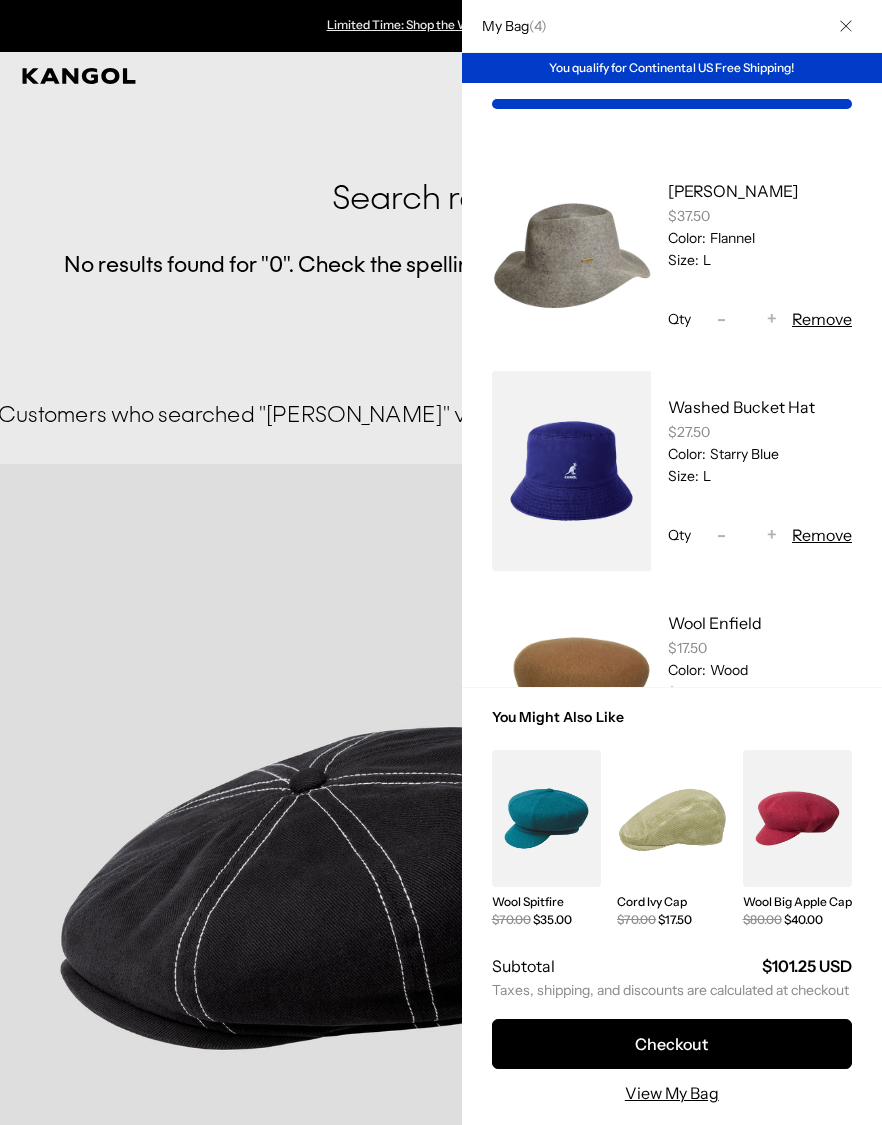 click on "You qualify for Continental US Free Shipping!" at bounding box center [672, 68] 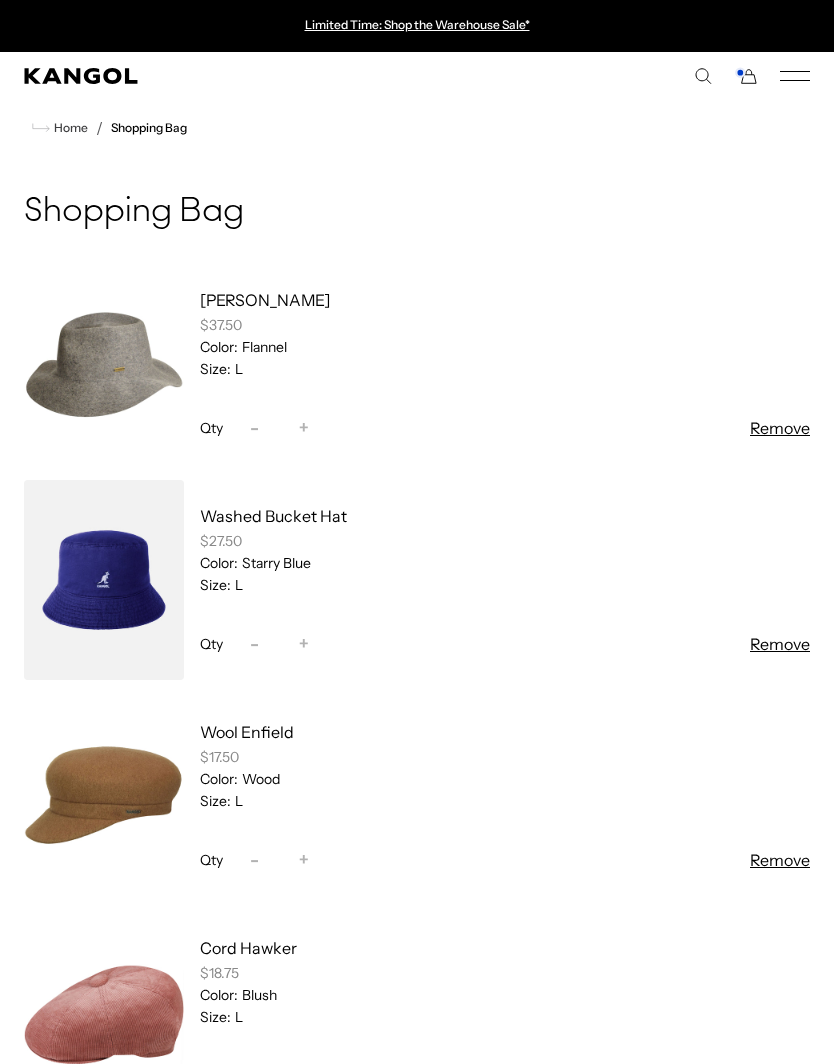 scroll, scrollTop: 0, scrollLeft: 0, axis: both 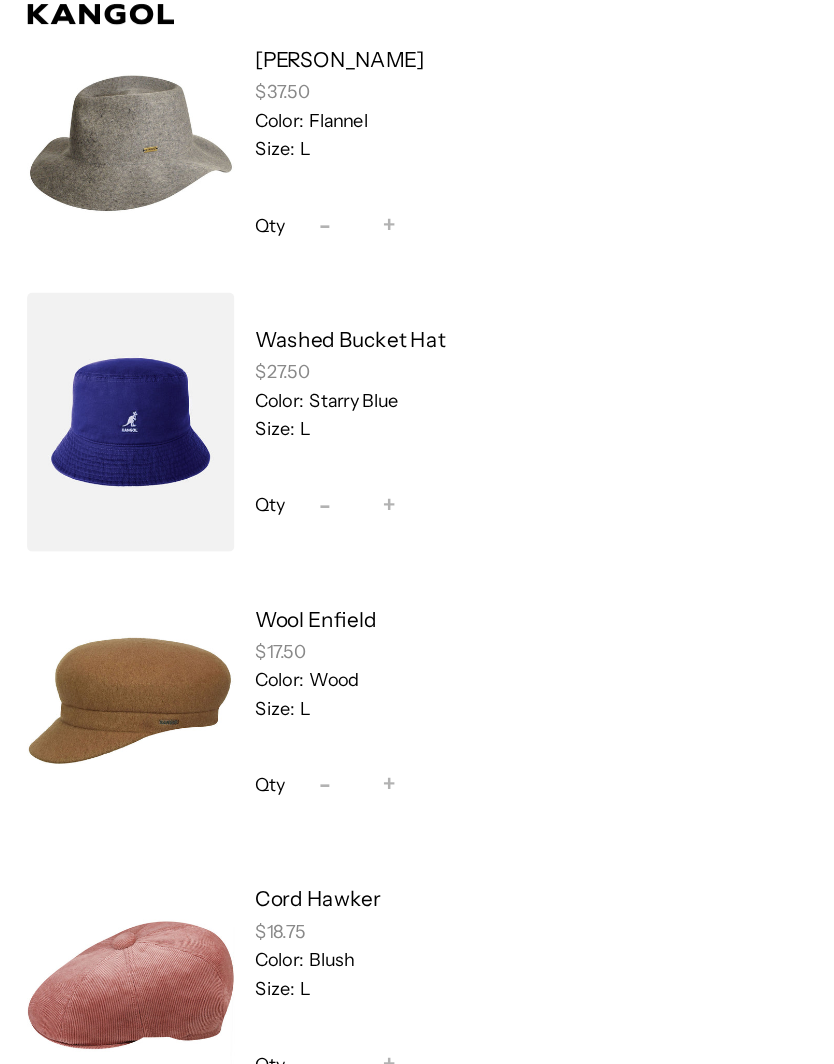 click on "Wool Enfield" at bounding box center [247, 491] 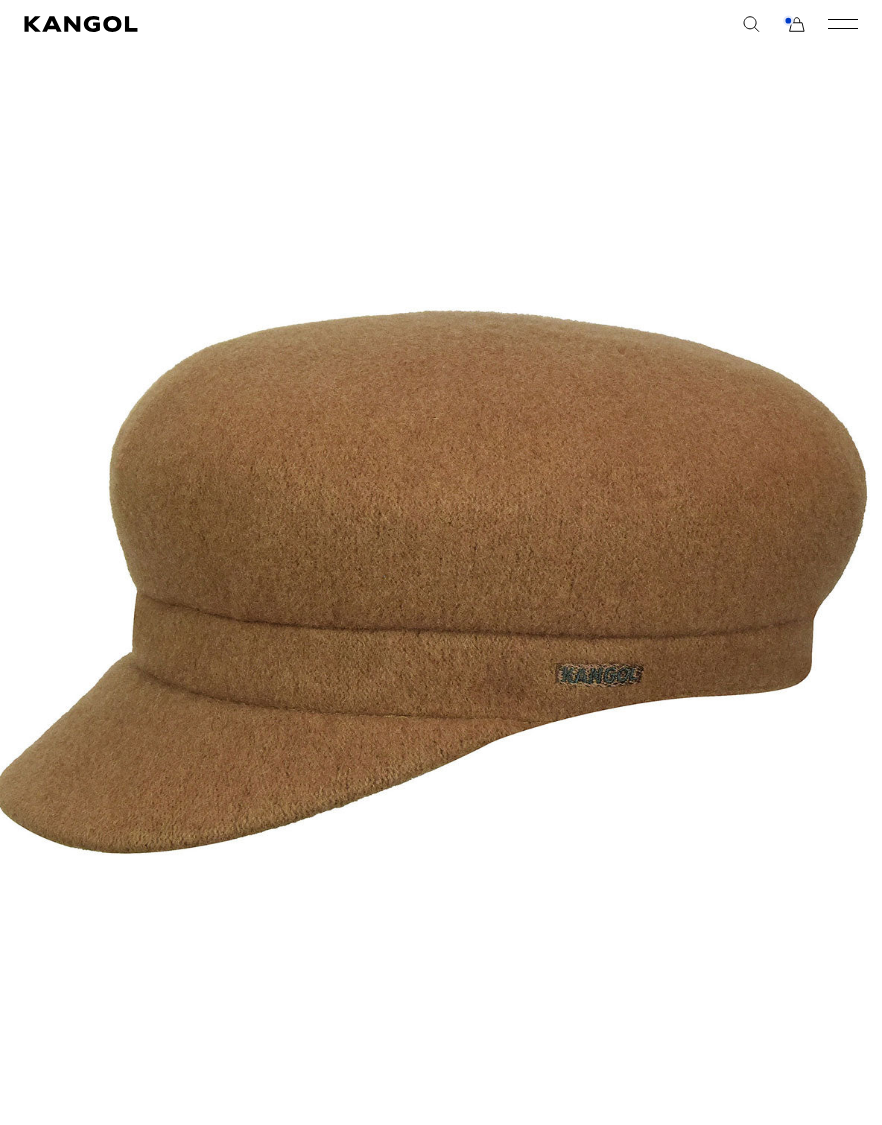 scroll, scrollTop: 0, scrollLeft: 0, axis: both 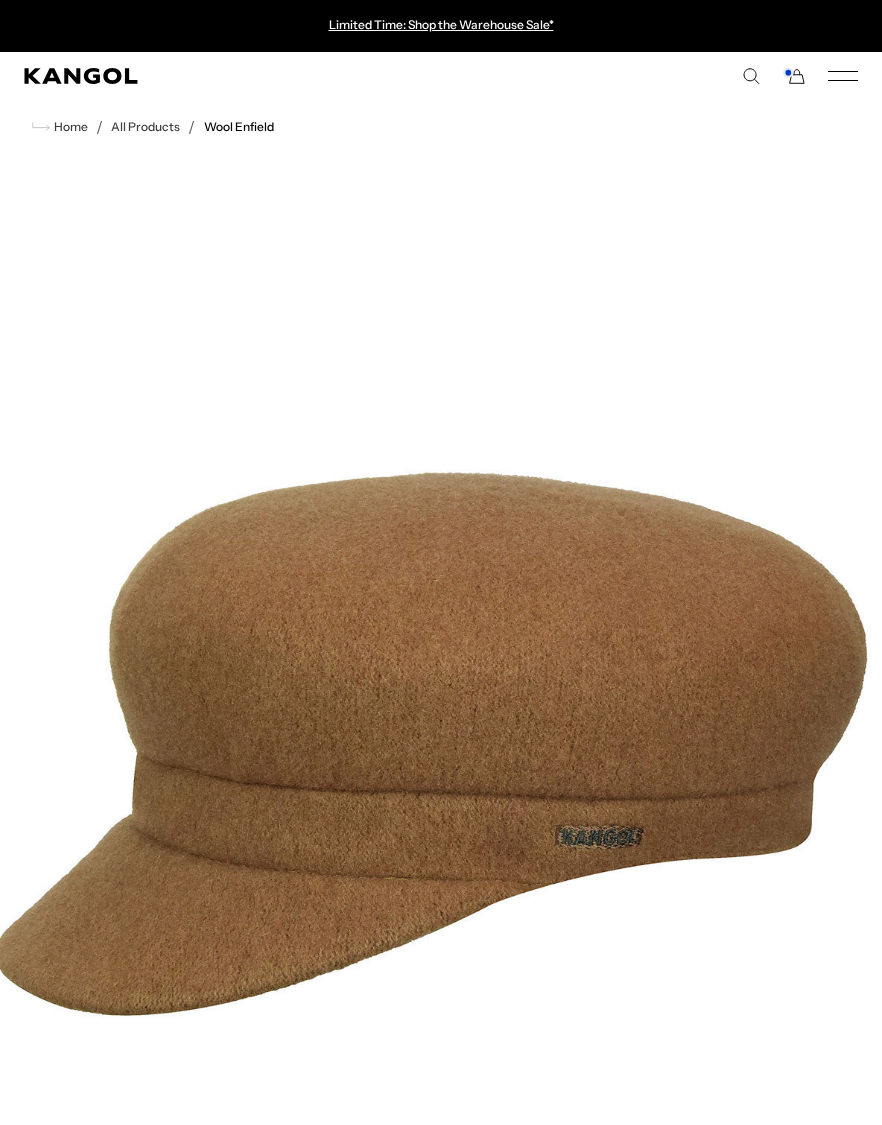 click 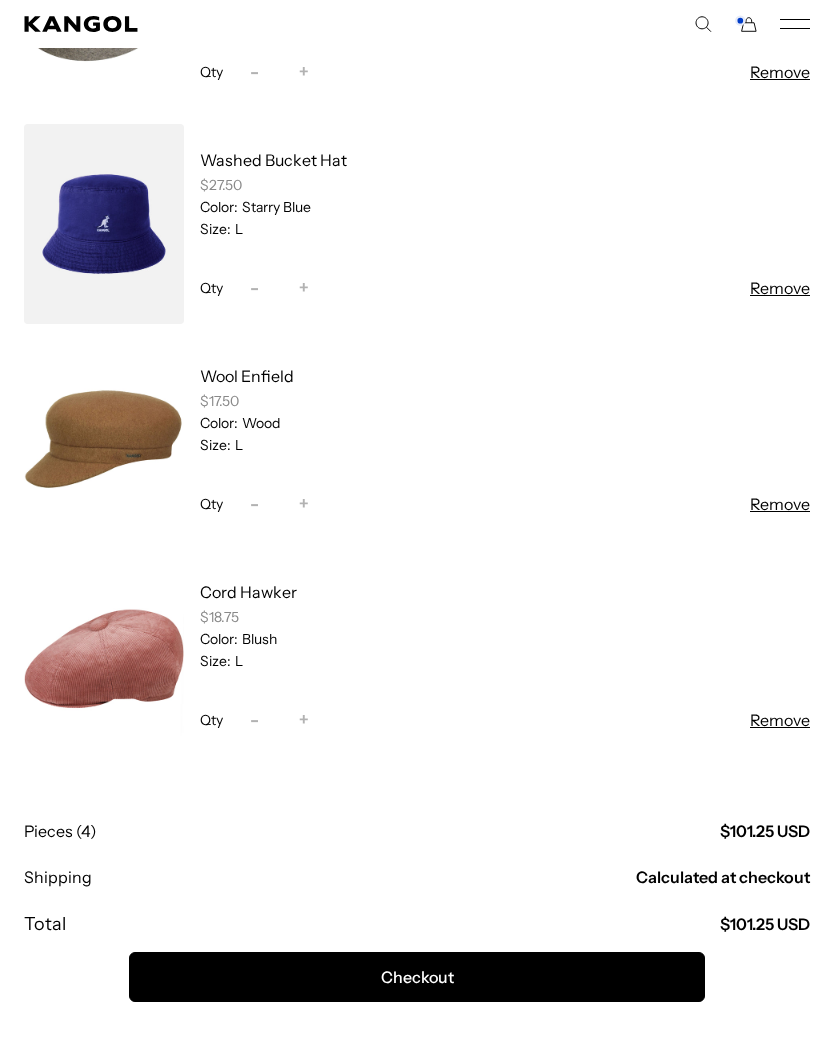 scroll, scrollTop: 362, scrollLeft: 0, axis: vertical 